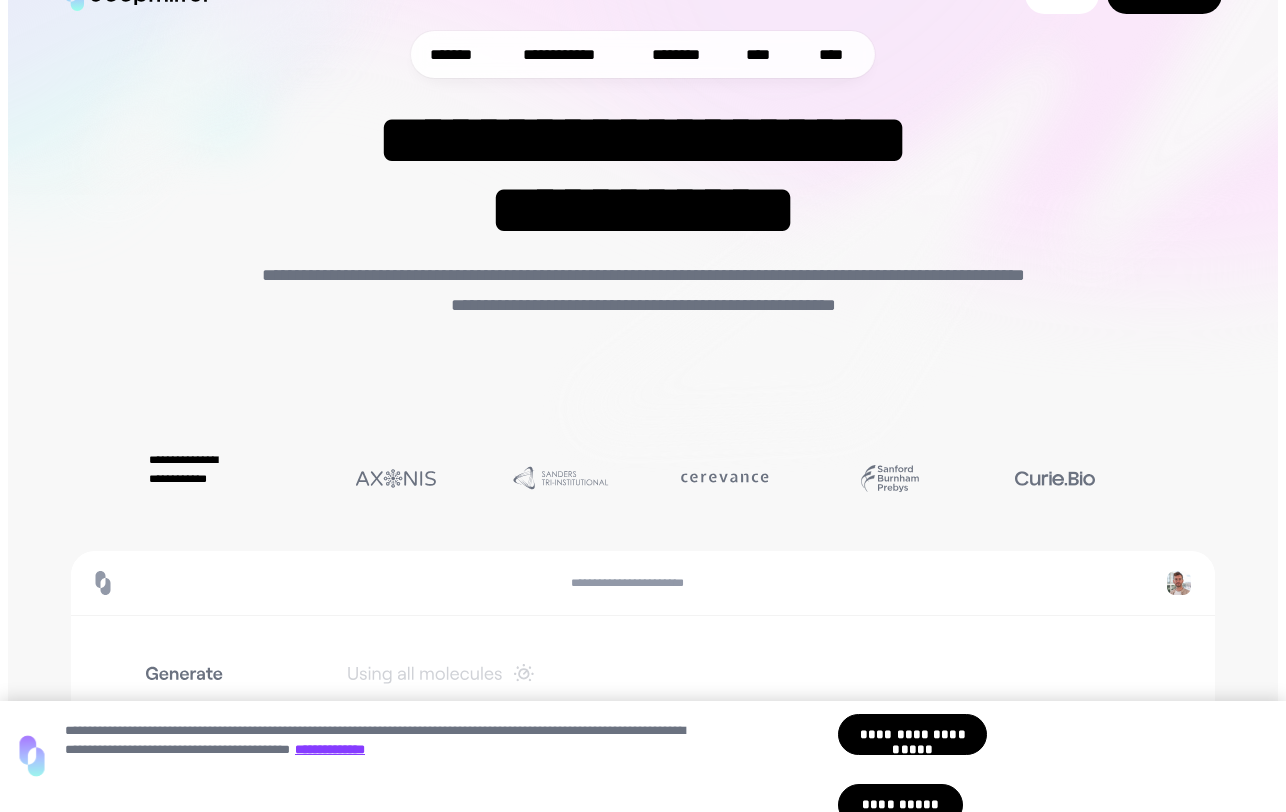 scroll, scrollTop: 77, scrollLeft: 0, axis: vertical 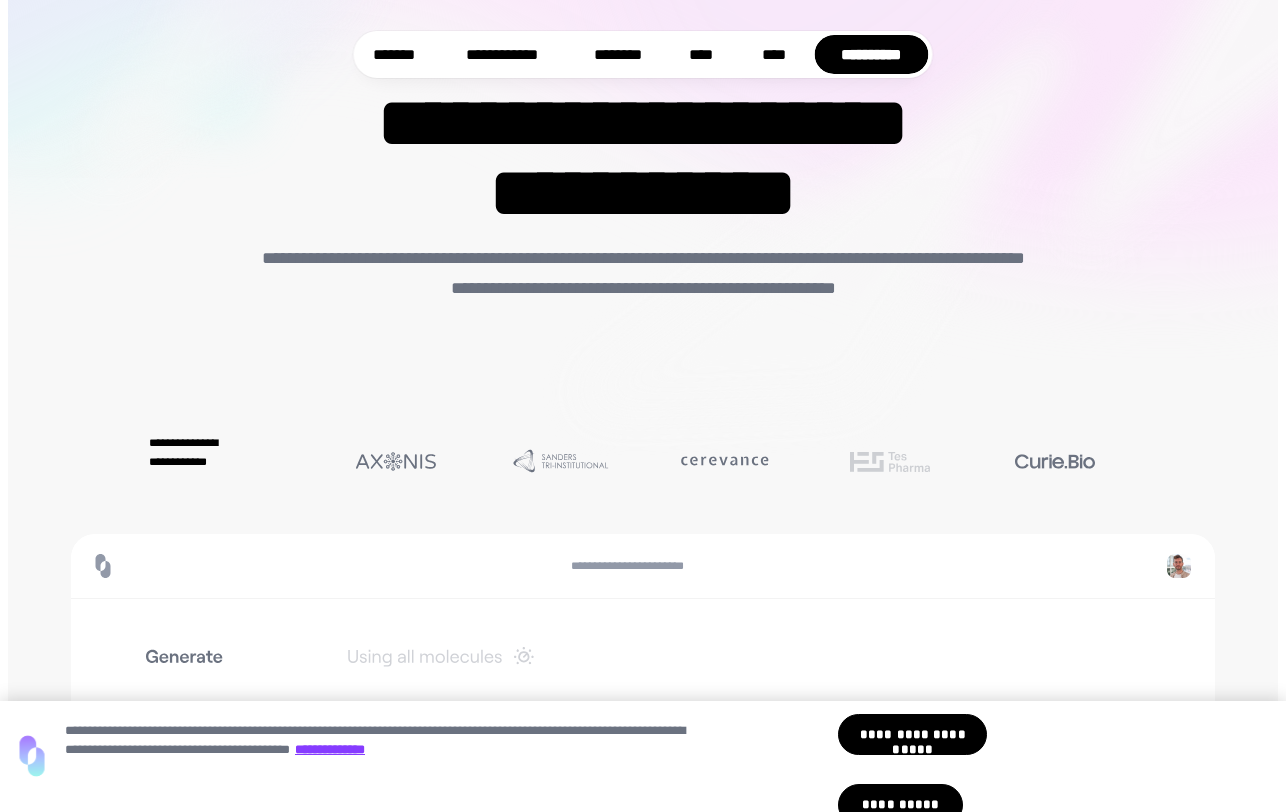 click at bounding box center [1055, 461] 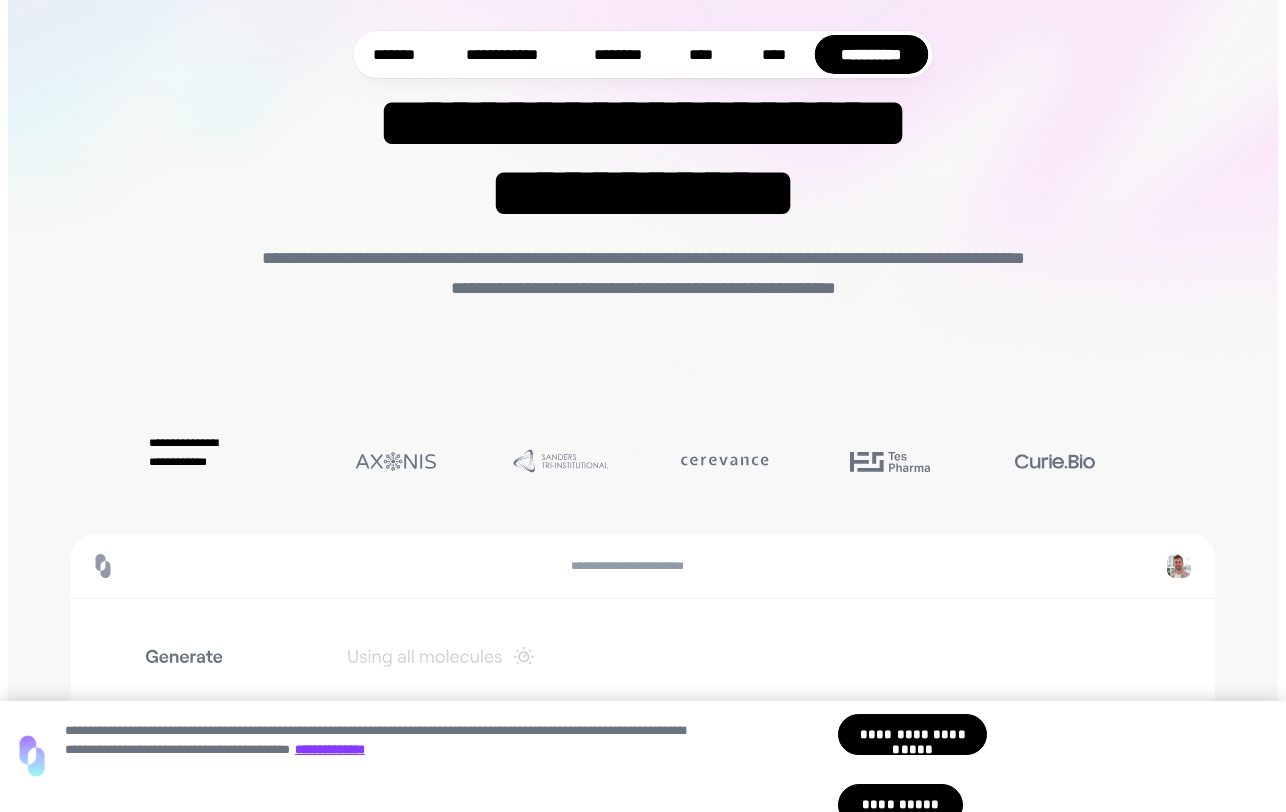 click at bounding box center (890, 461) 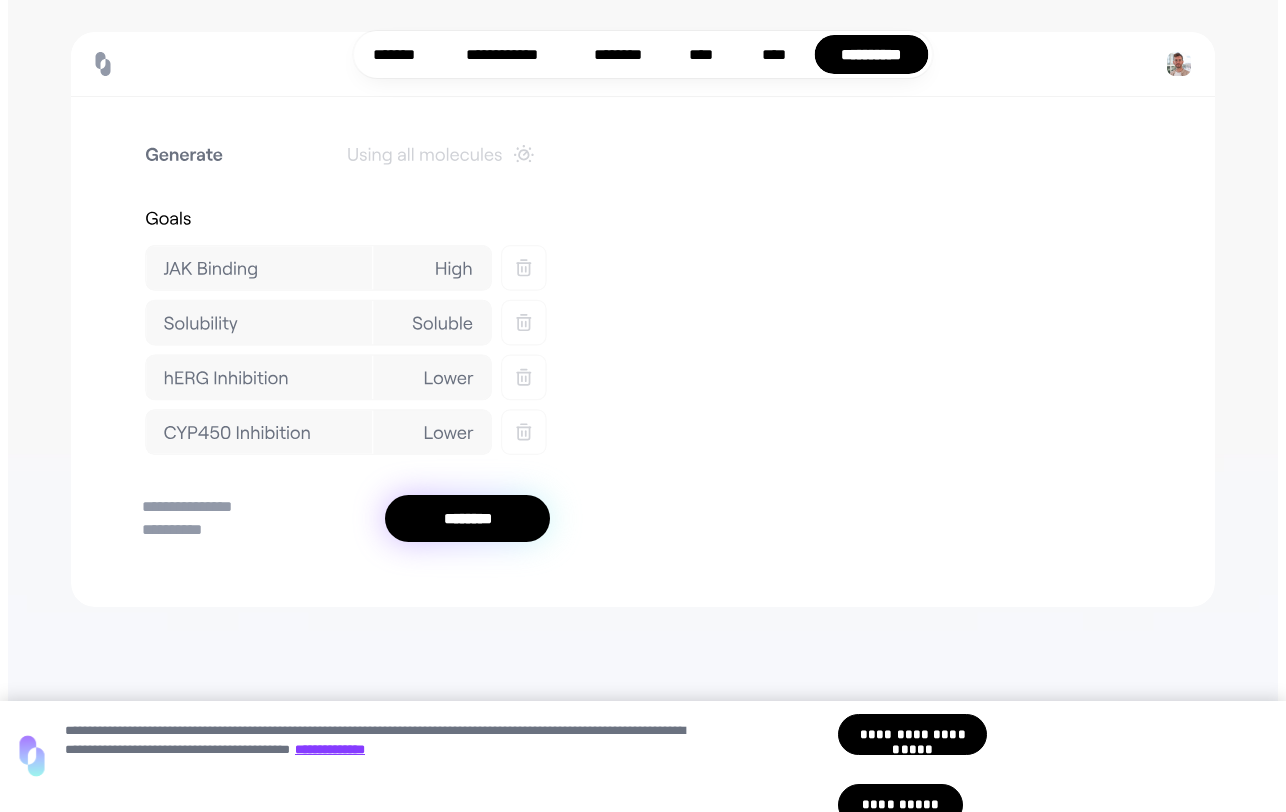 scroll, scrollTop: 587, scrollLeft: 0, axis: vertical 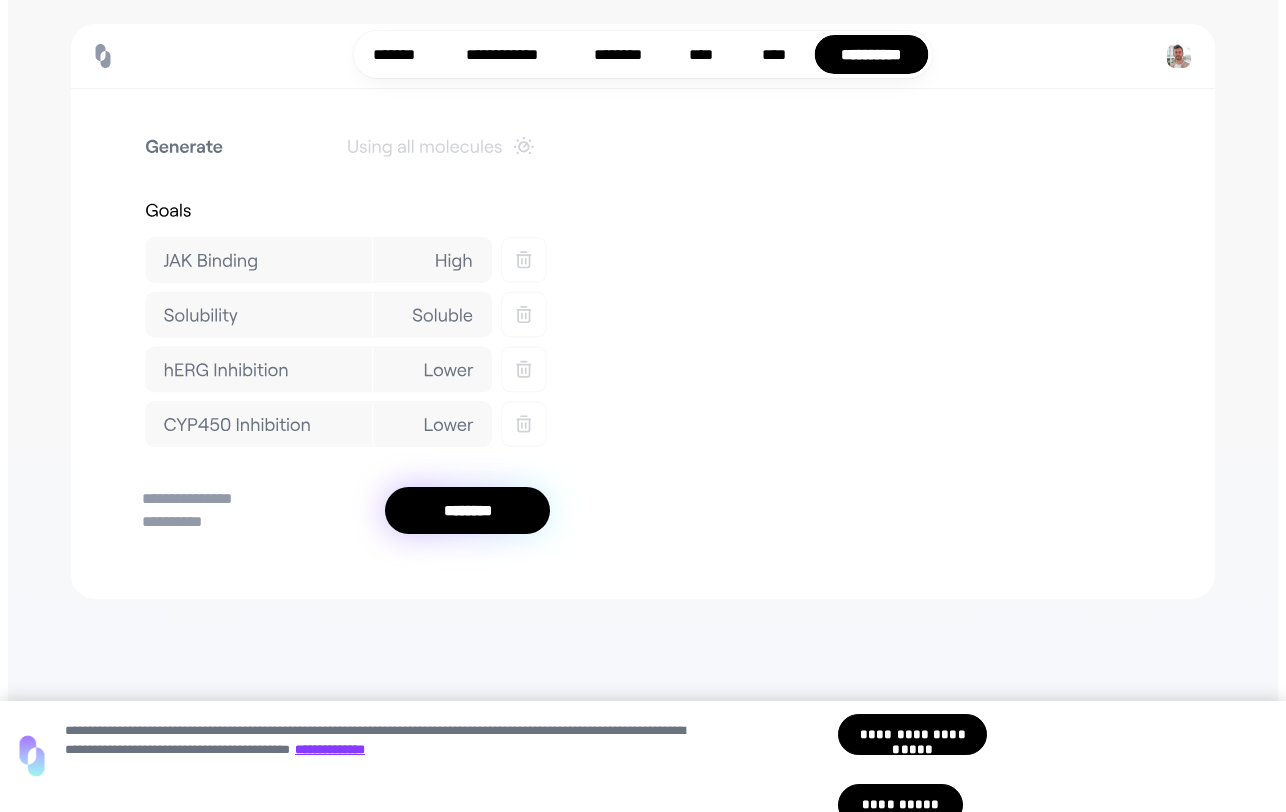 click at bounding box center (345, 284) 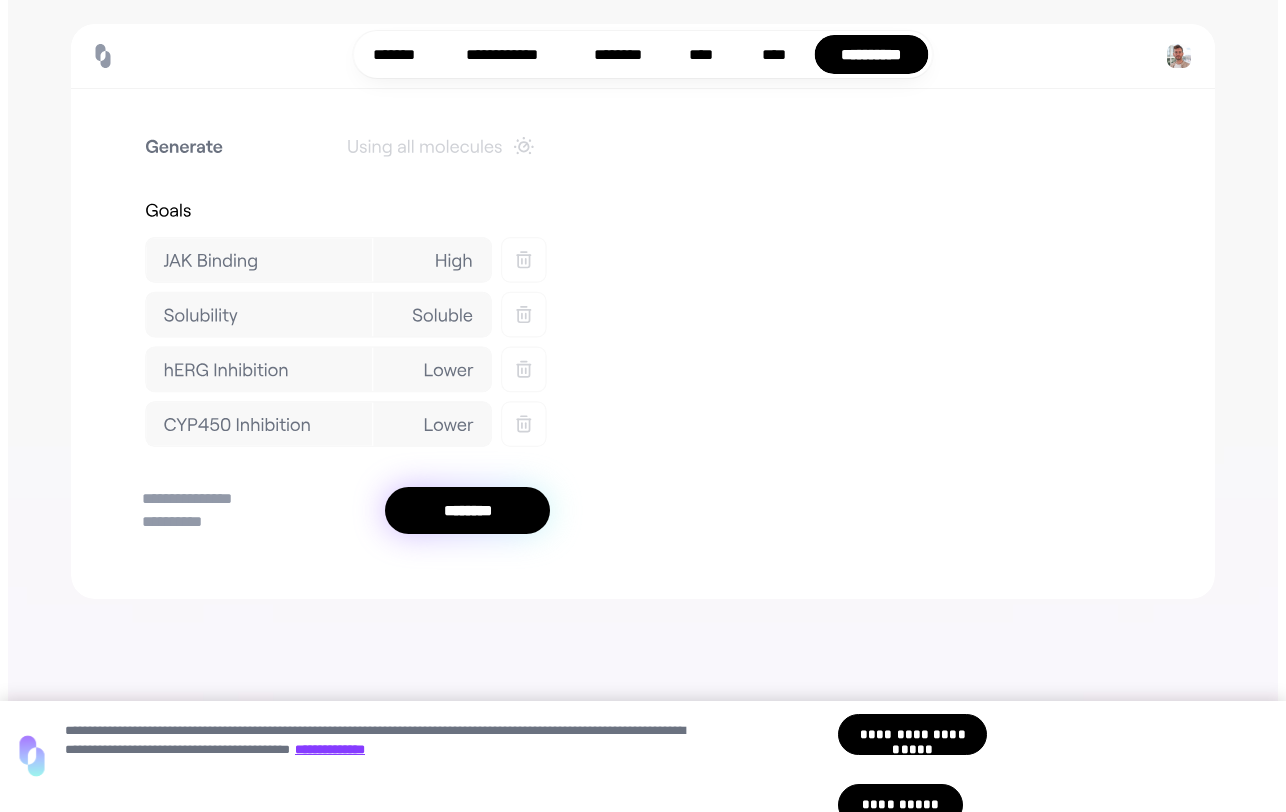 click at bounding box center (345, 284) 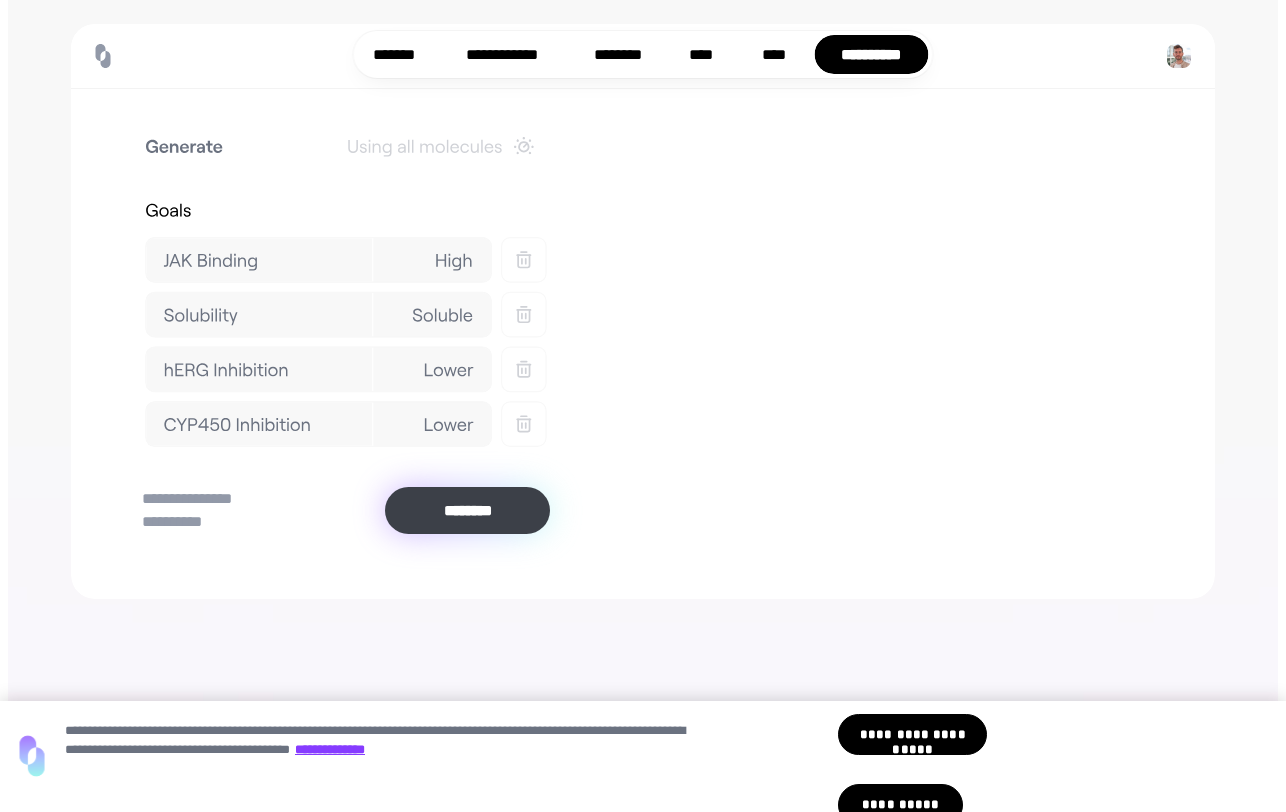 click at bounding box center [467, 510] 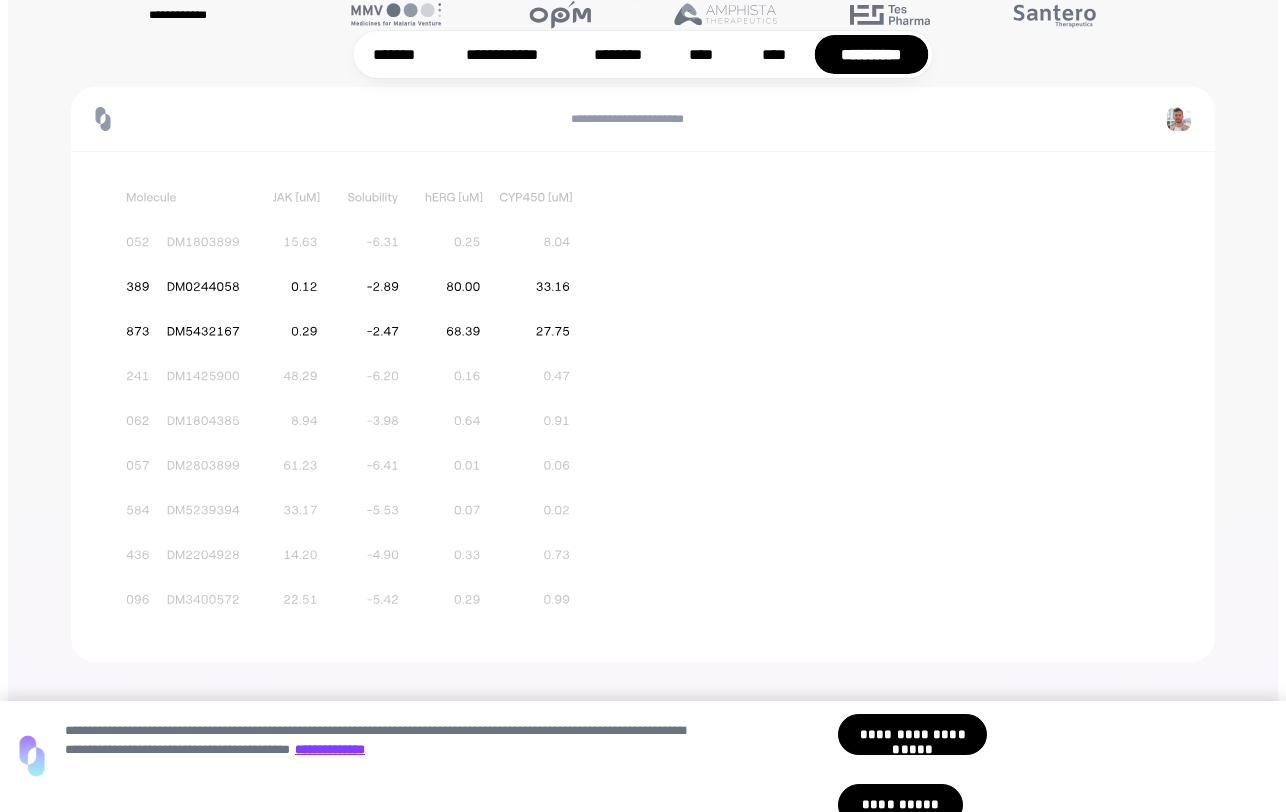 scroll, scrollTop: 515, scrollLeft: 0, axis: vertical 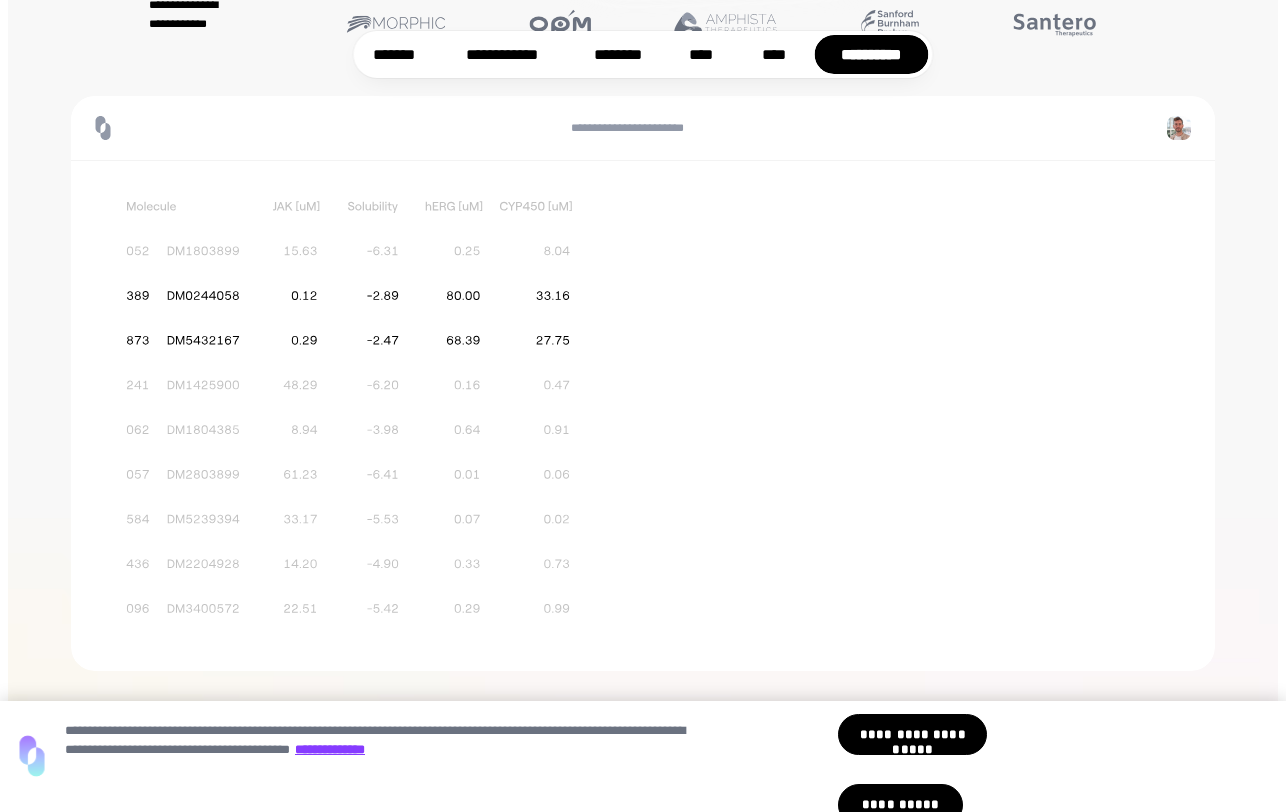 click on "**********" at bounding box center [642, 416] 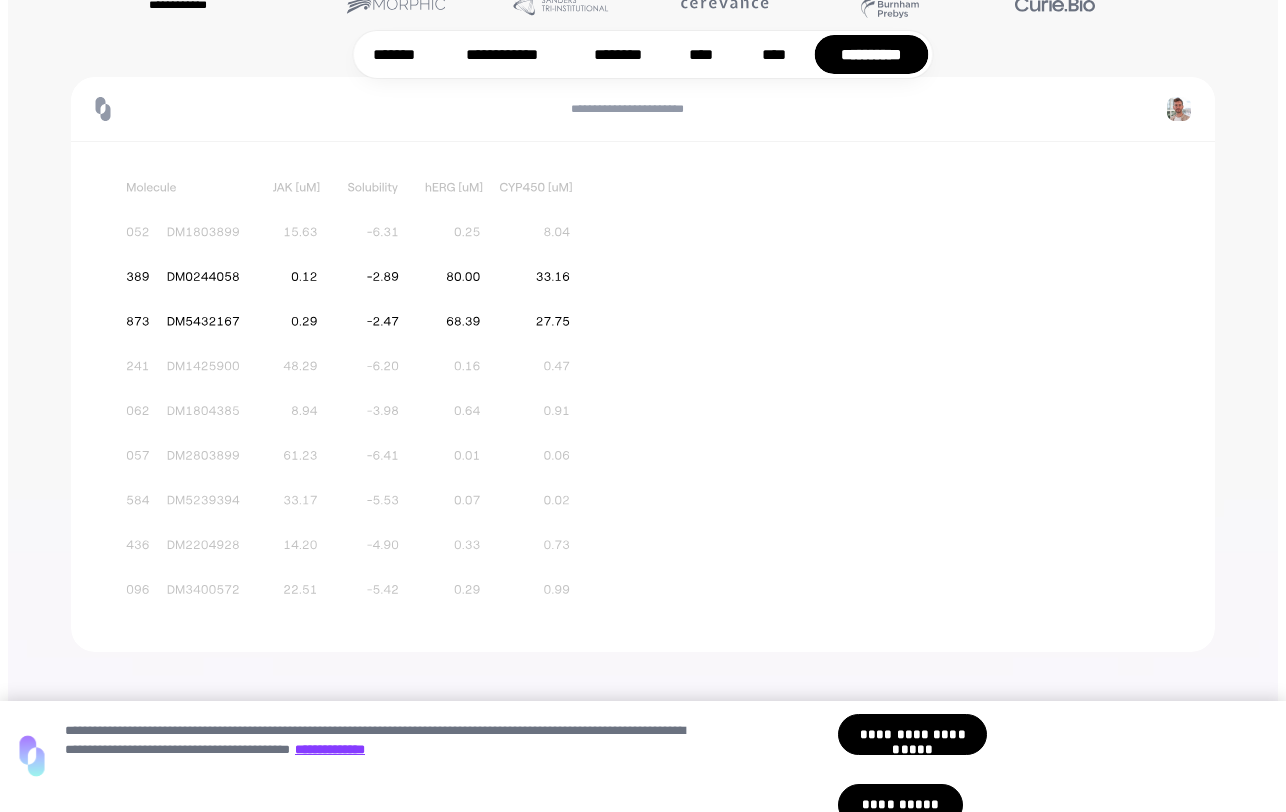 scroll, scrollTop: 510, scrollLeft: 0, axis: vertical 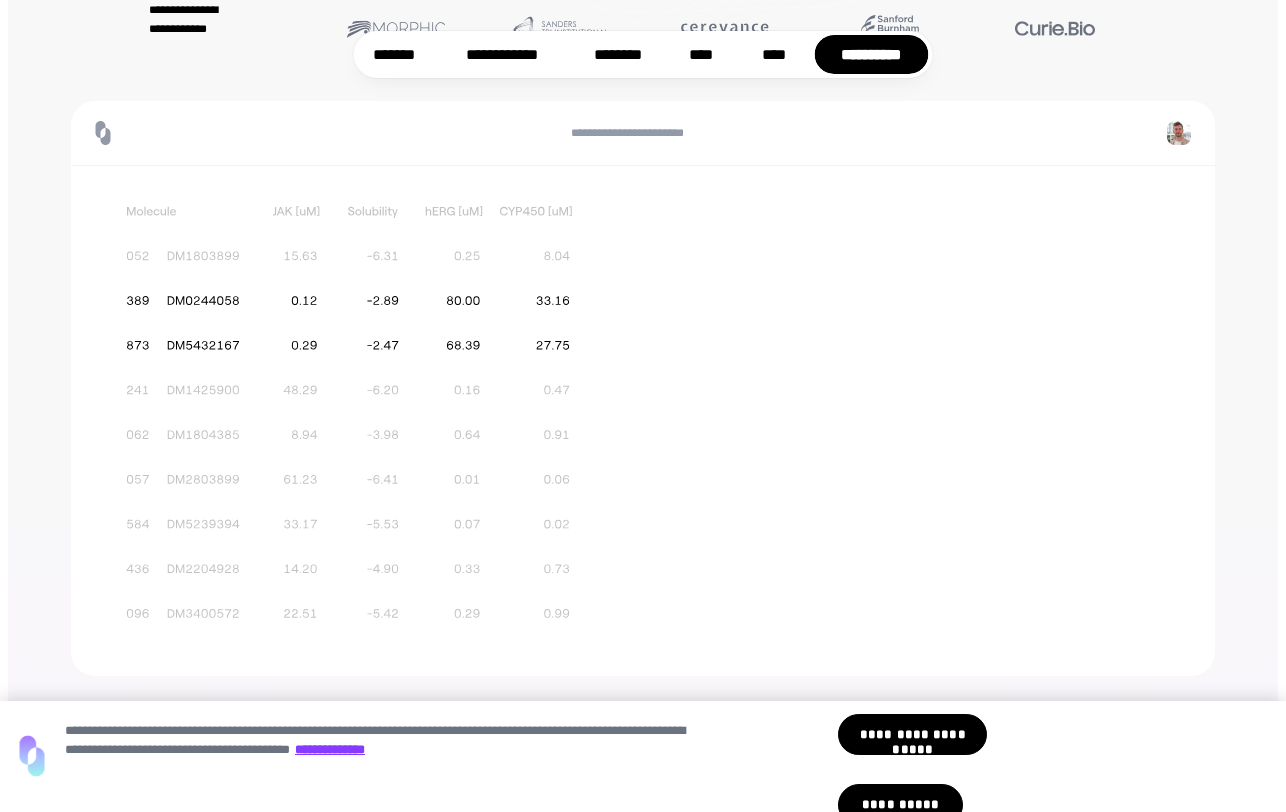 click at bounding box center [345, 361] 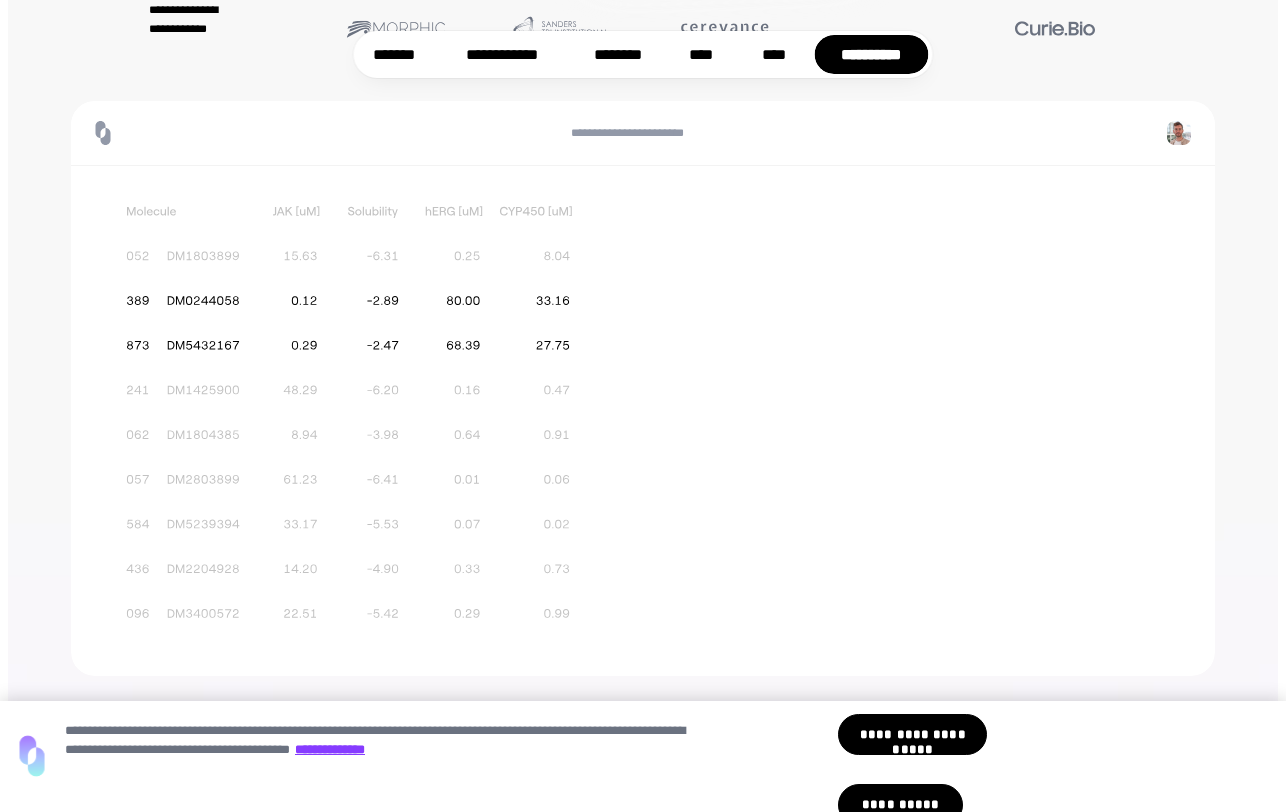 click at bounding box center (345, 361) 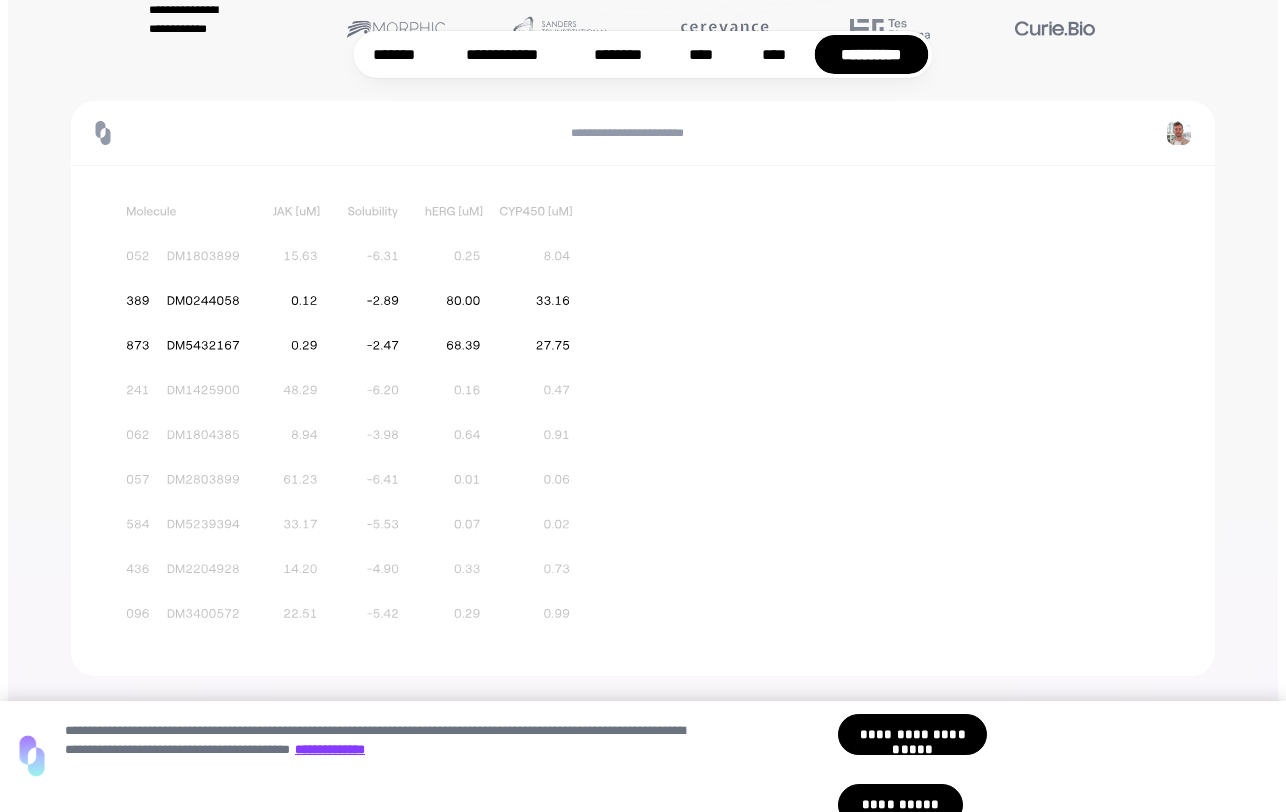 click at bounding box center (345, 361) 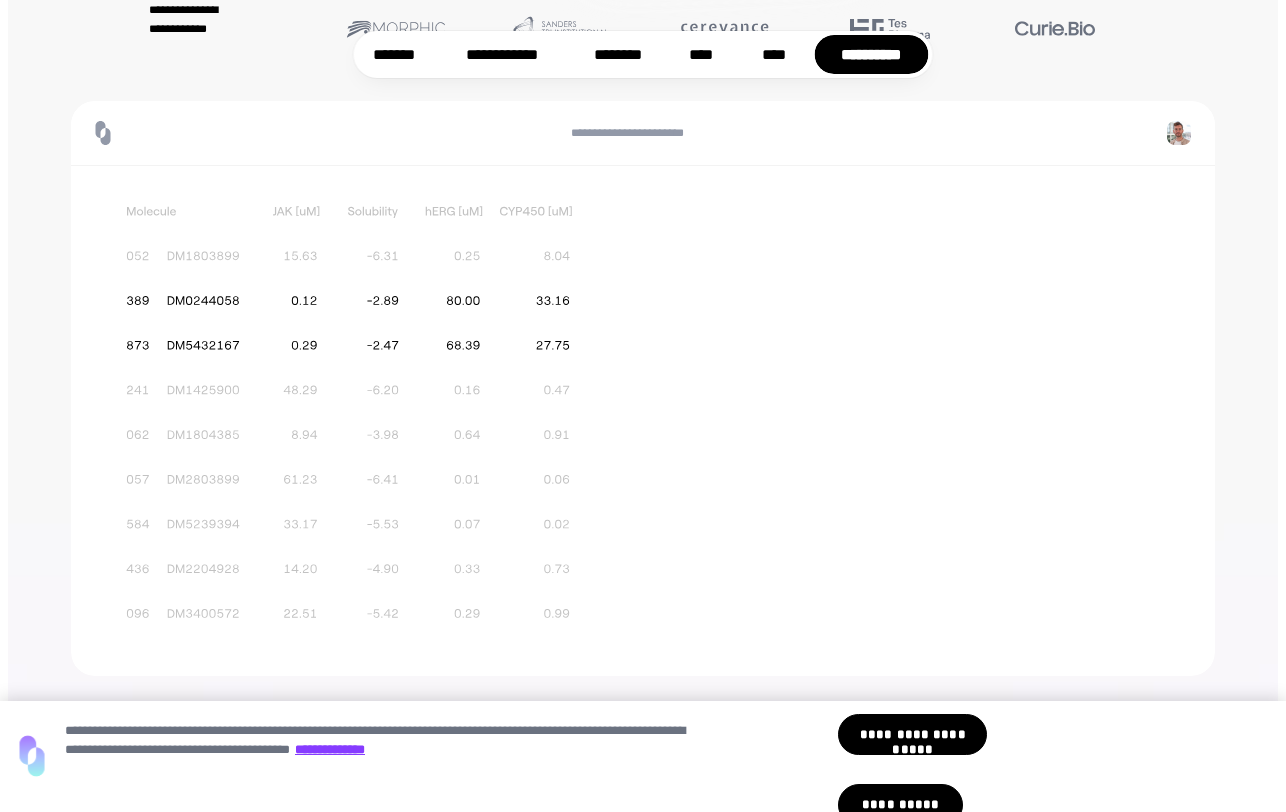 click at bounding box center [345, 361] 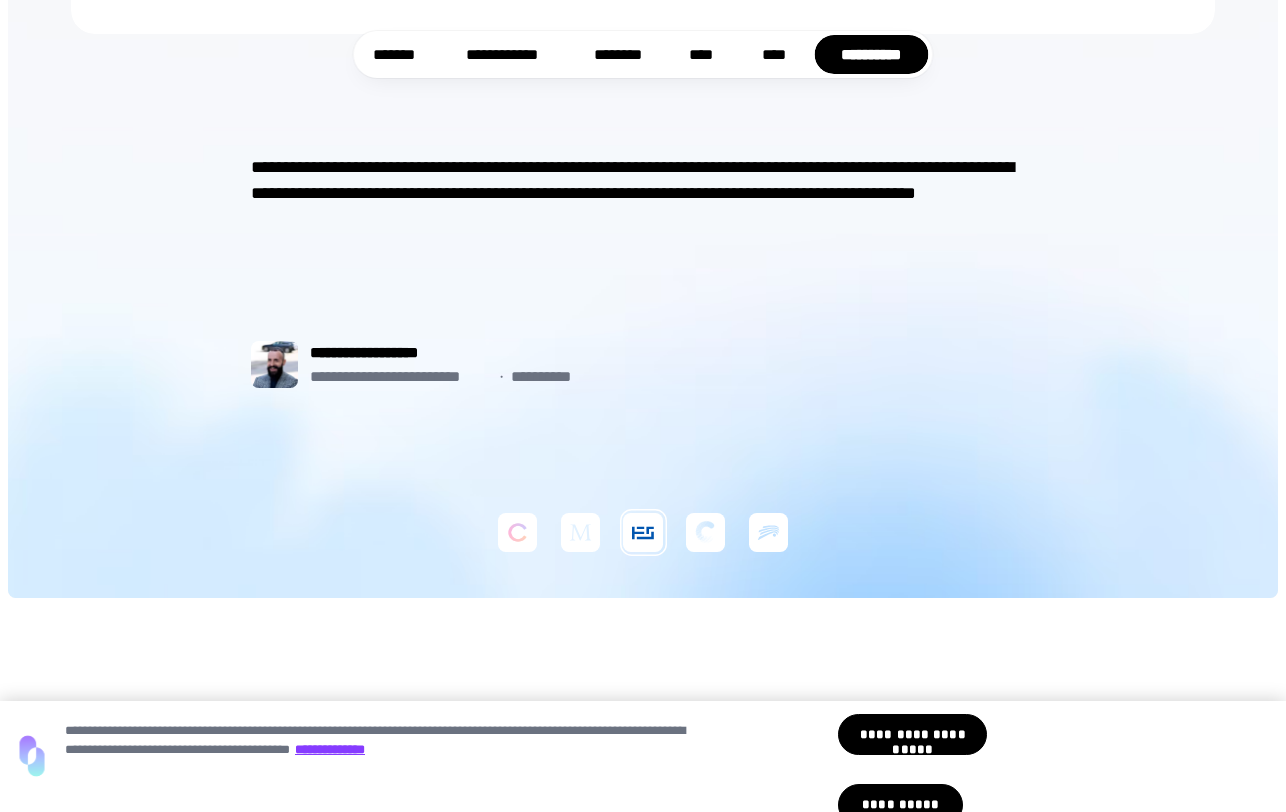 scroll, scrollTop: 1217, scrollLeft: 0, axis: vertical 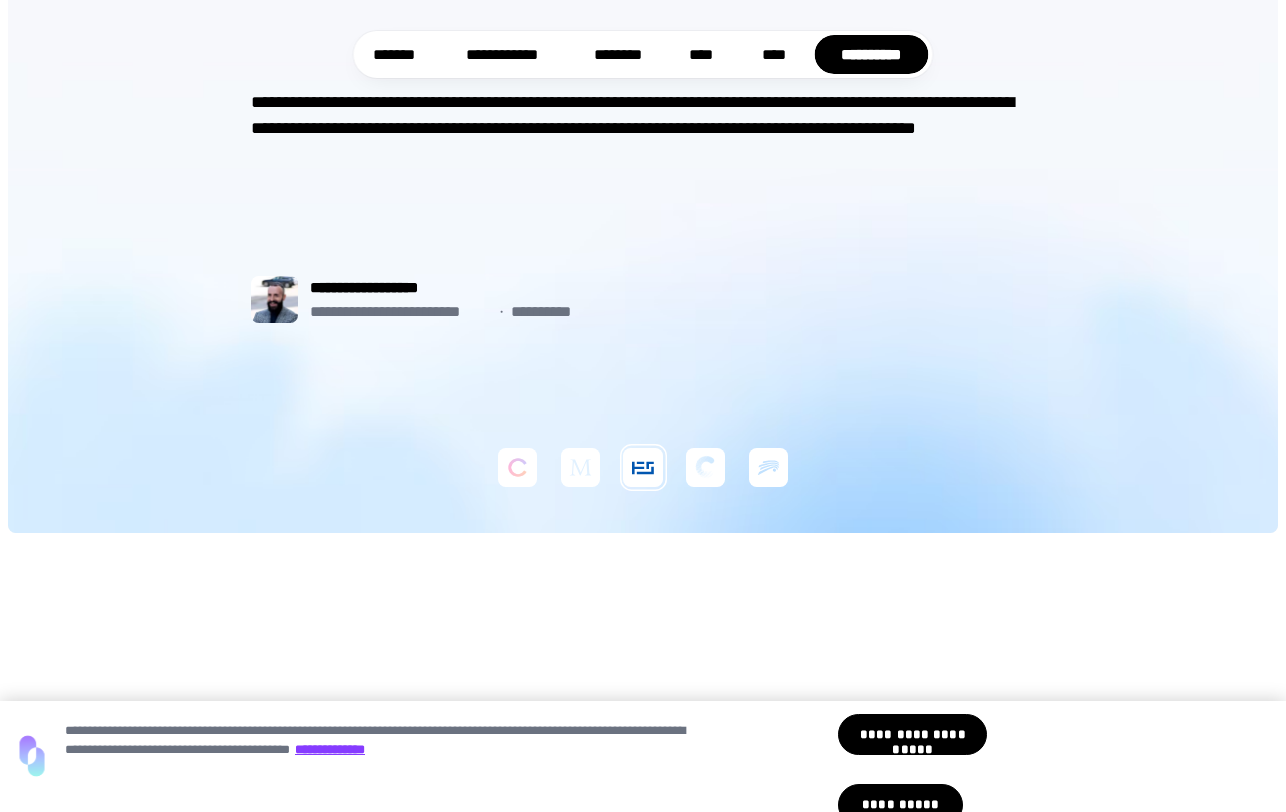 click at bounding box center (517, 467) 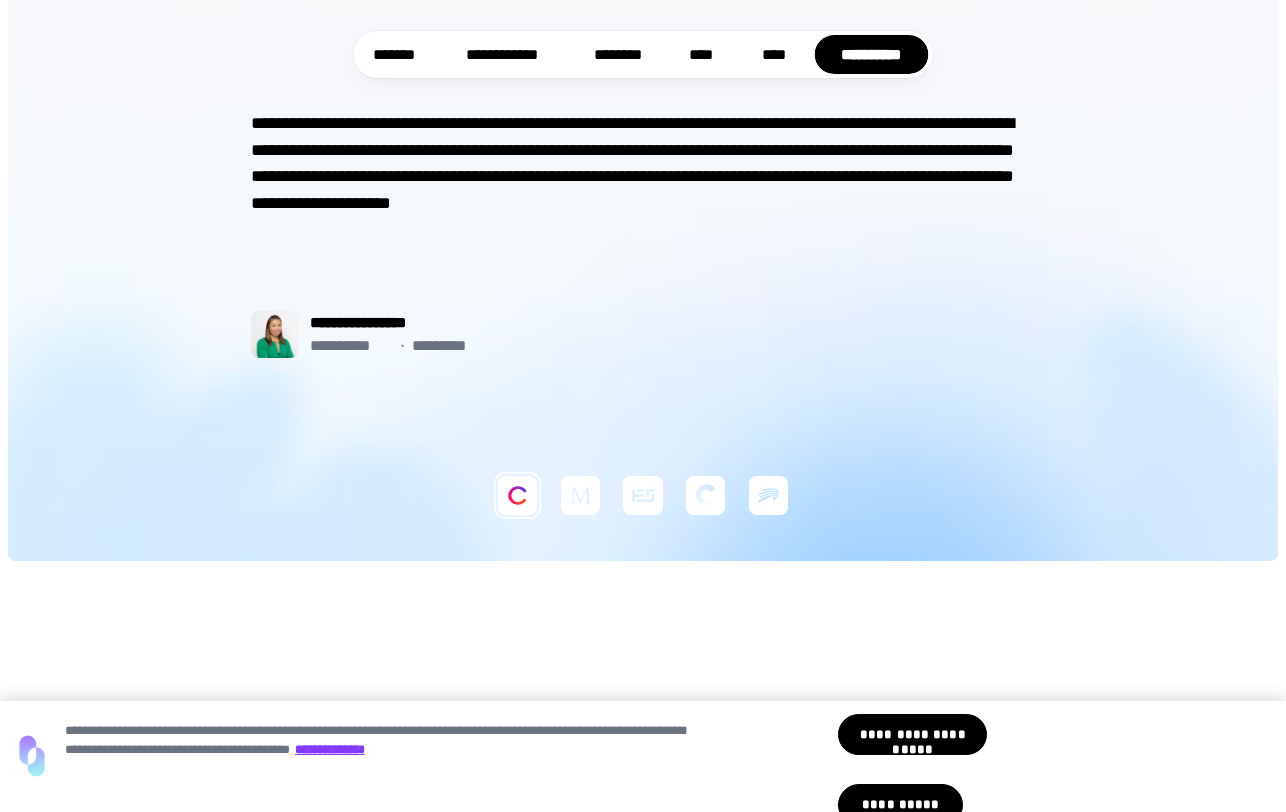 scroll, scrollTop: 1187, scrollLeft: 0, axis: vertical 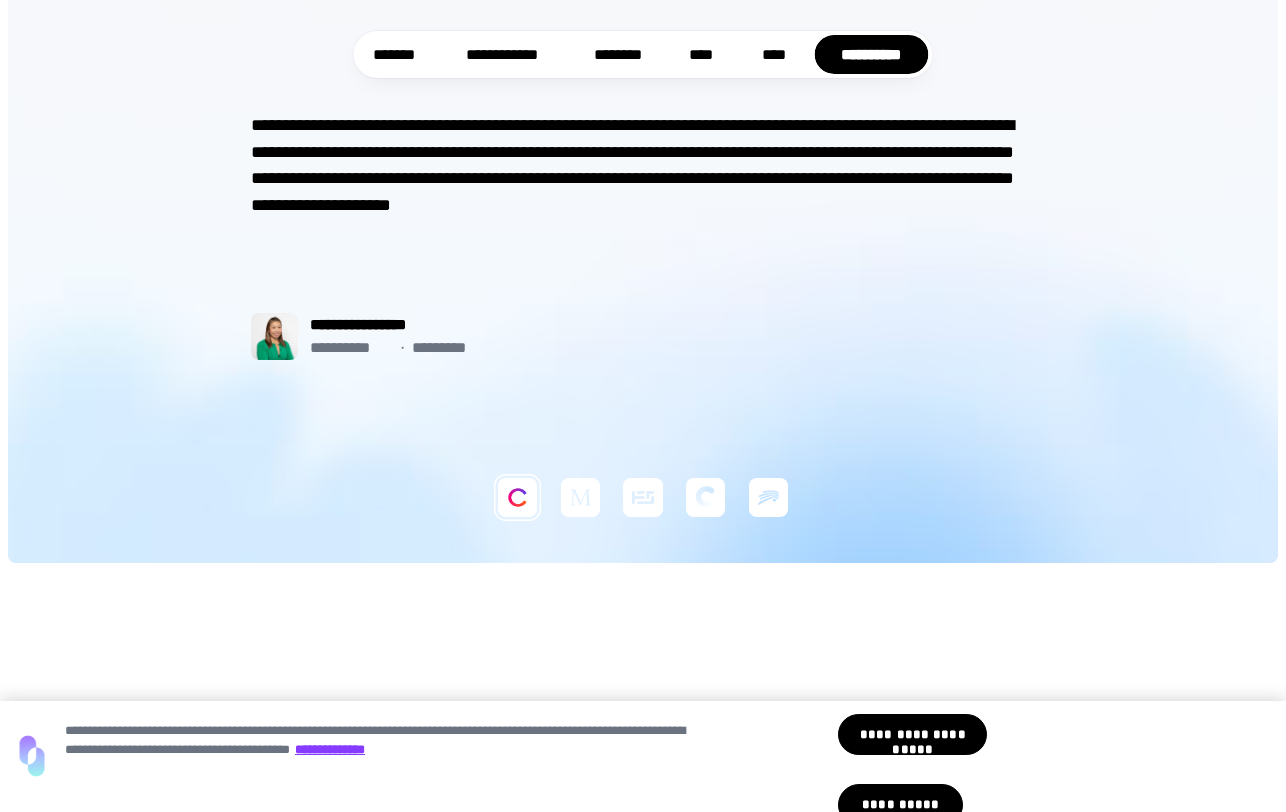 click at bounding box center [517, 497] 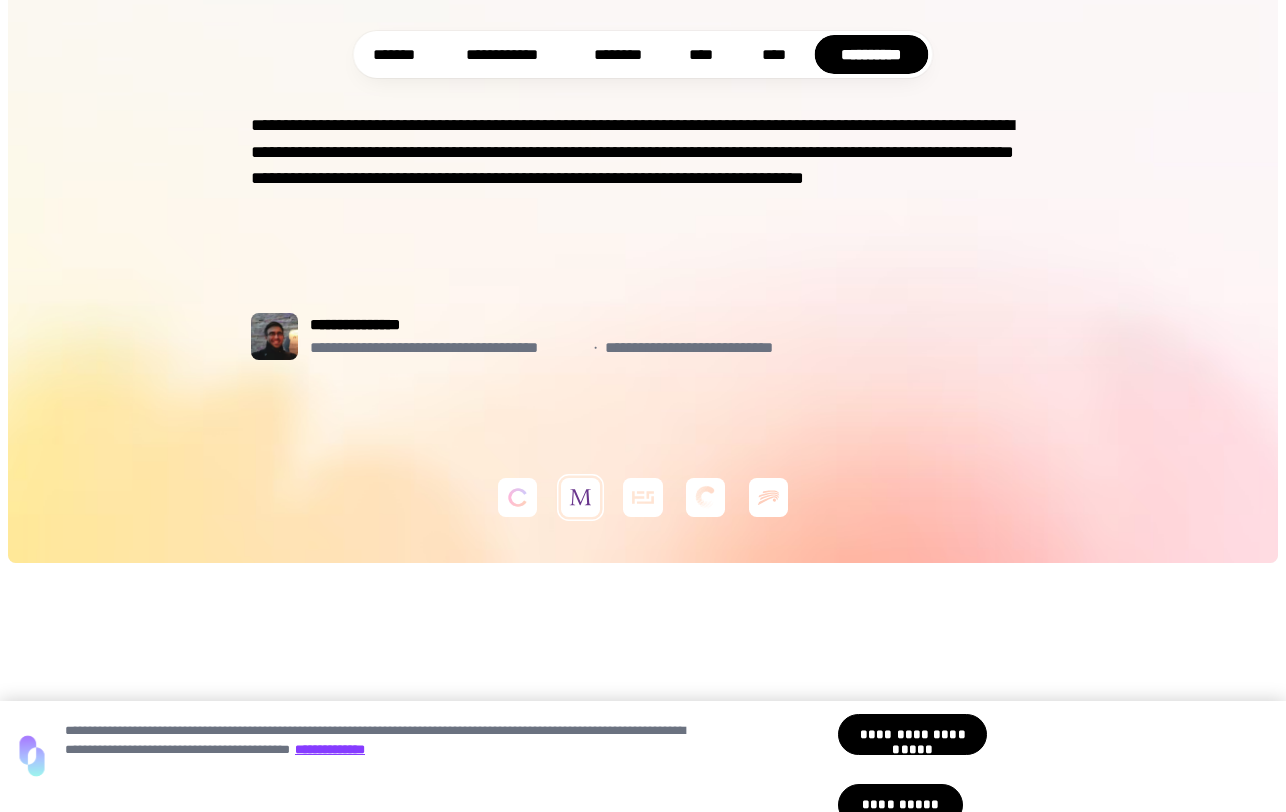 click at bounding box center [517, 497] 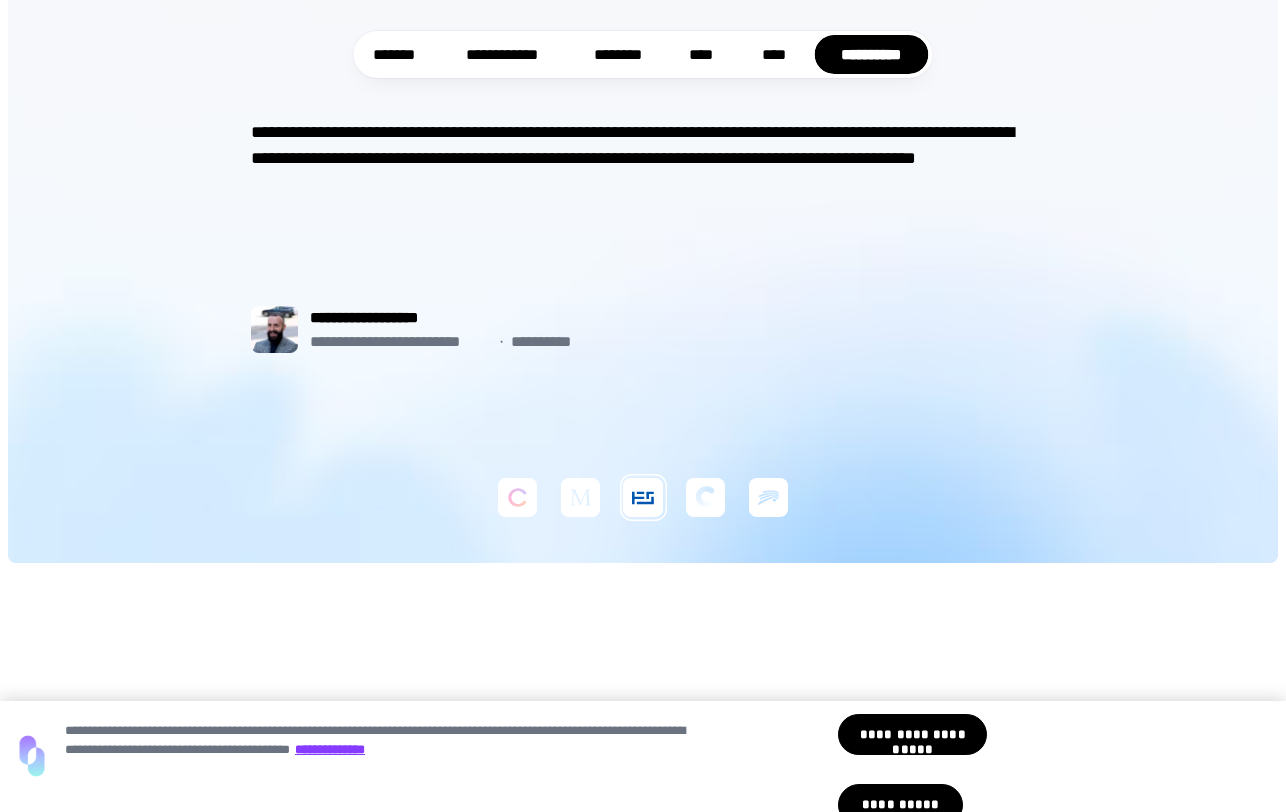 click at bounding box center [517, 497] 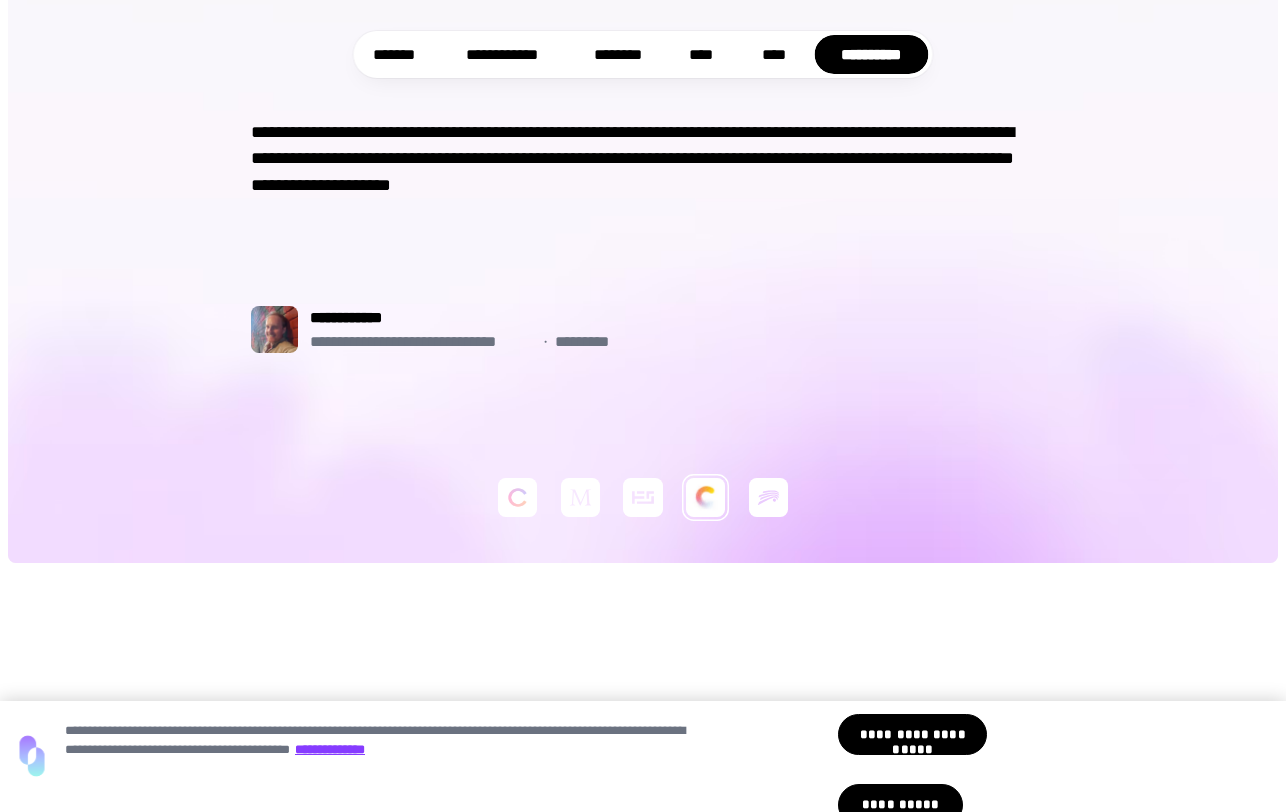 click at bounding box center [517, 497] 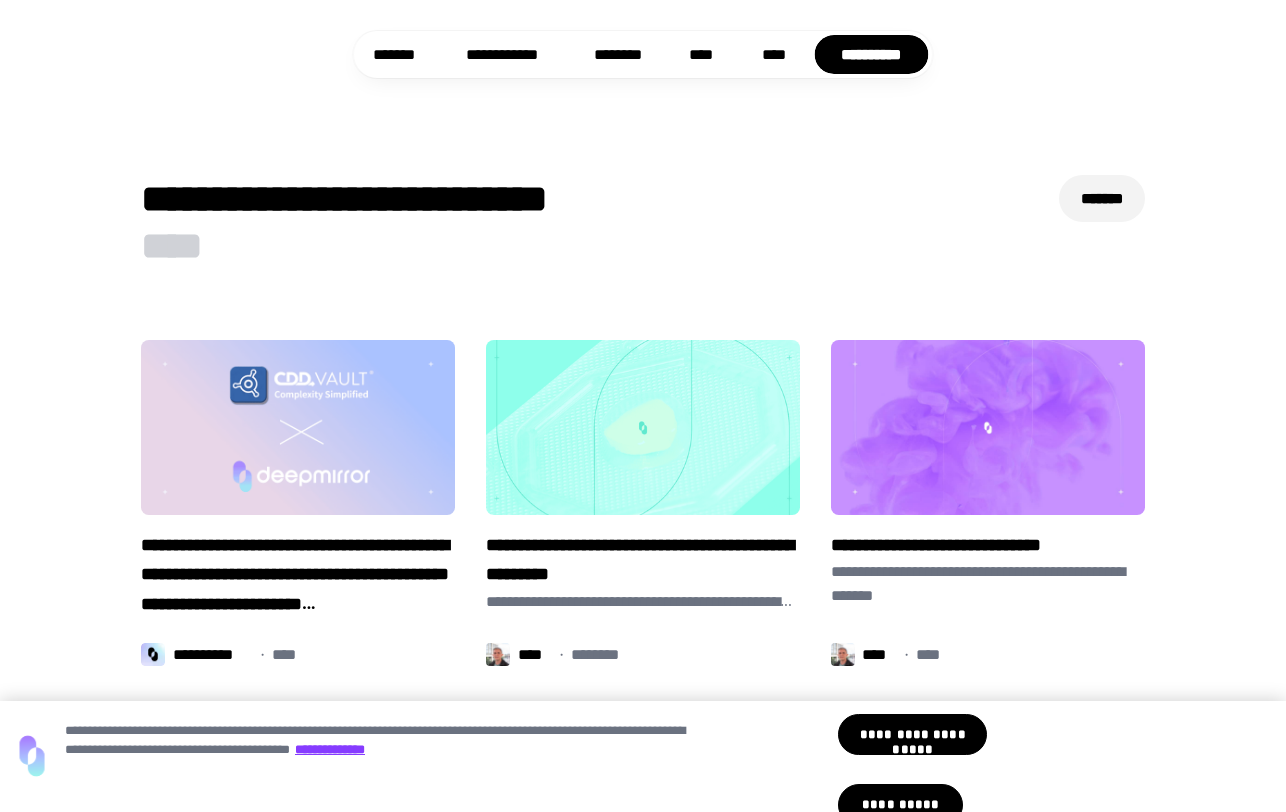scroll, scrollTop: 8563, scrollLeft: 0, axis: vertical 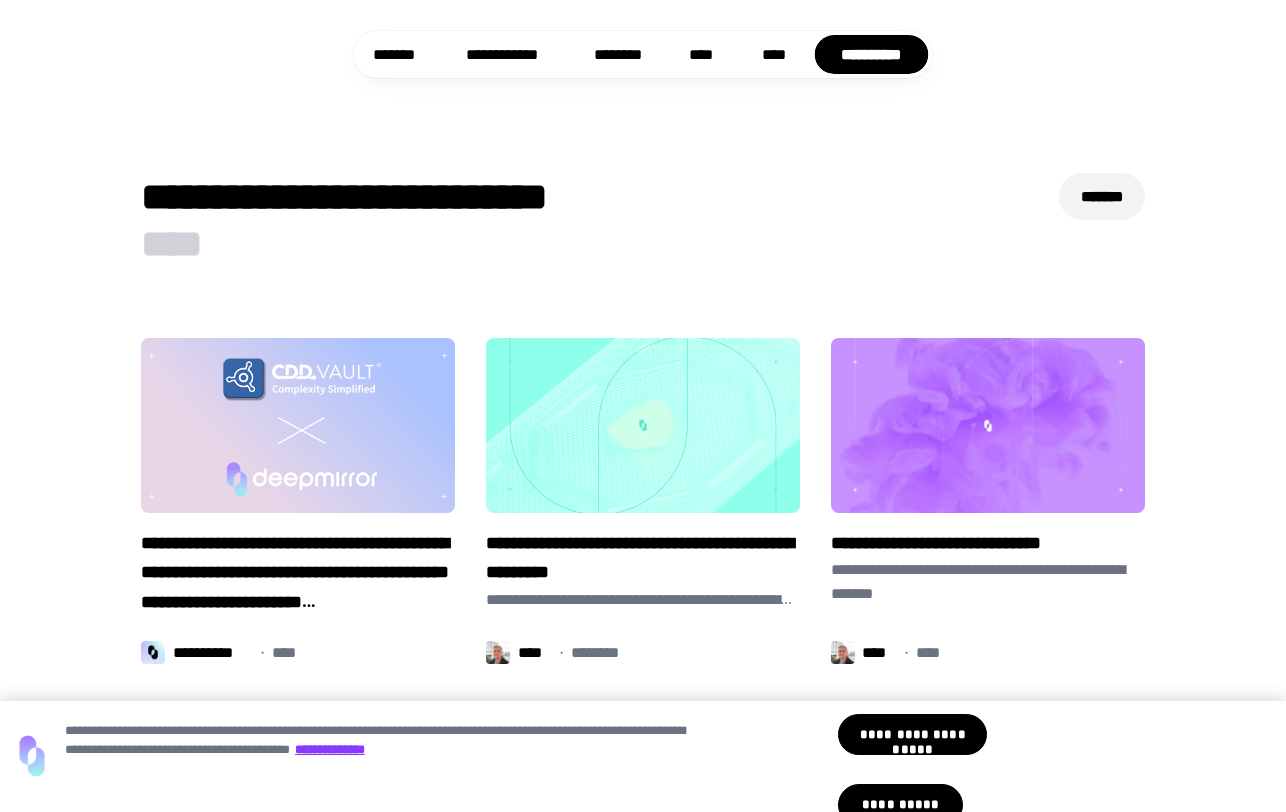 click at bounding box center [298, 425] 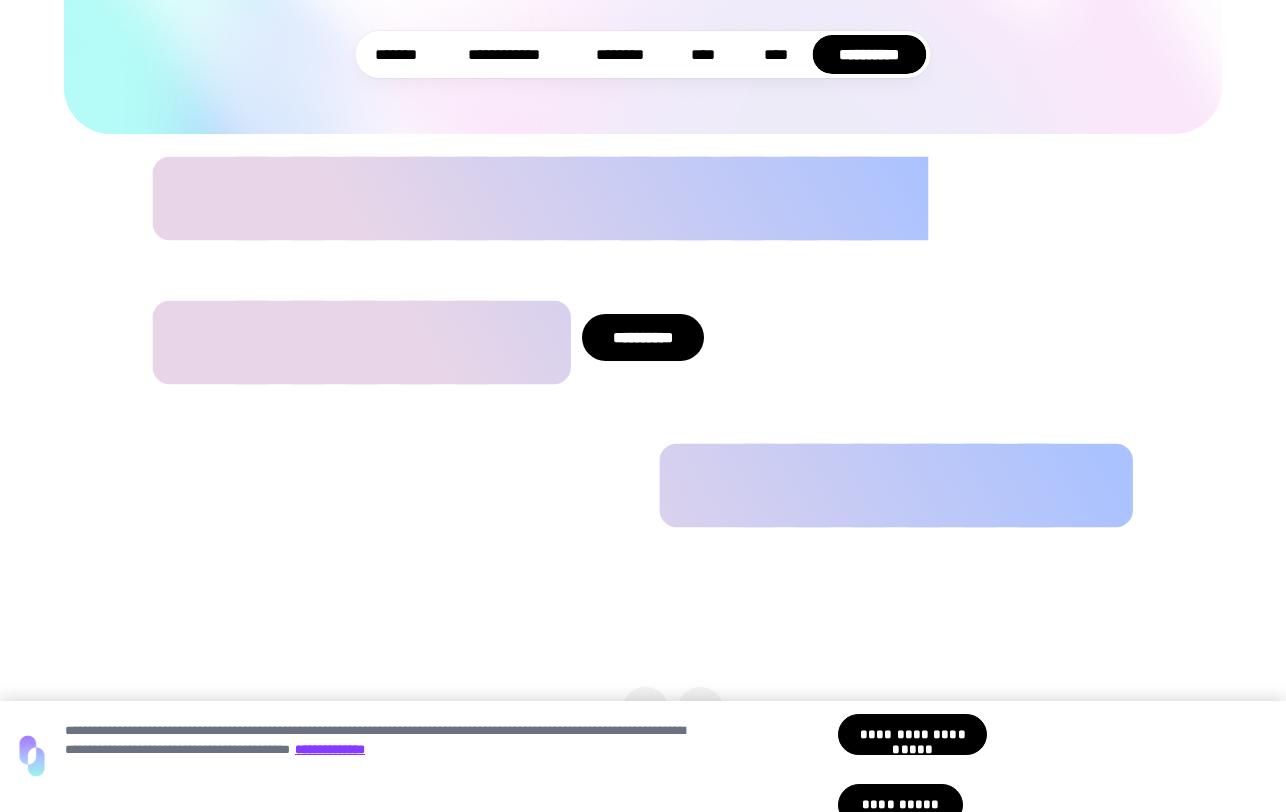 scroll, scrollTop: 3993, scrollLeft: 0, axis: vertical 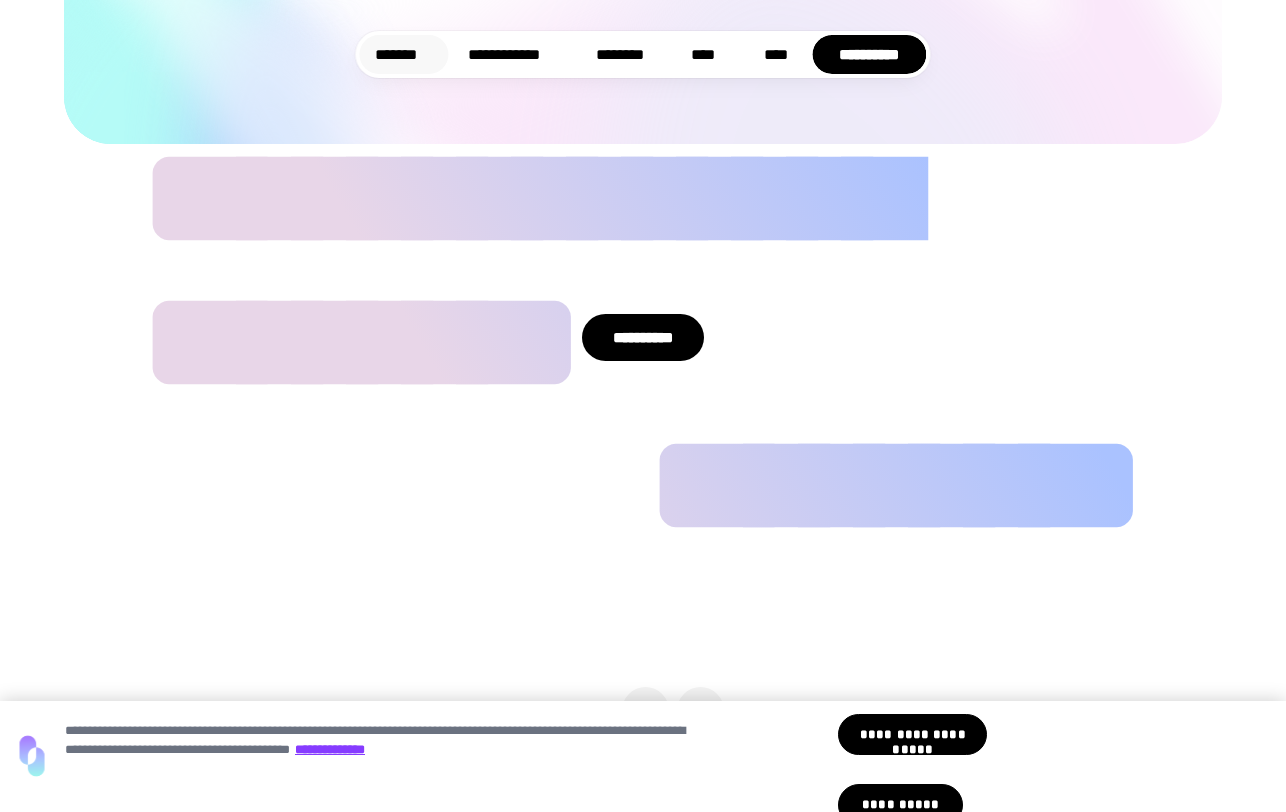 click on "*******" at bounding box center (403, 54) 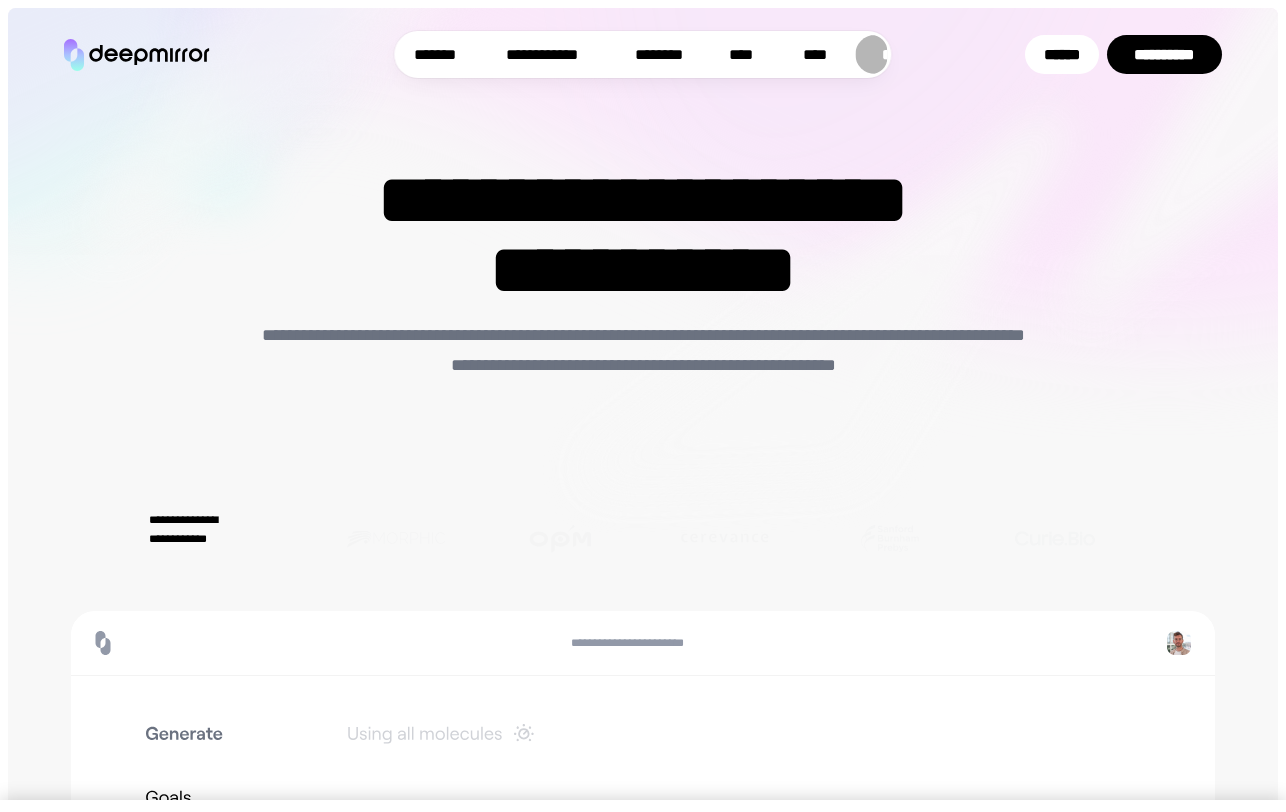 scroll, scrollTop: 2957, scrollLeft: 0, axis: vertical 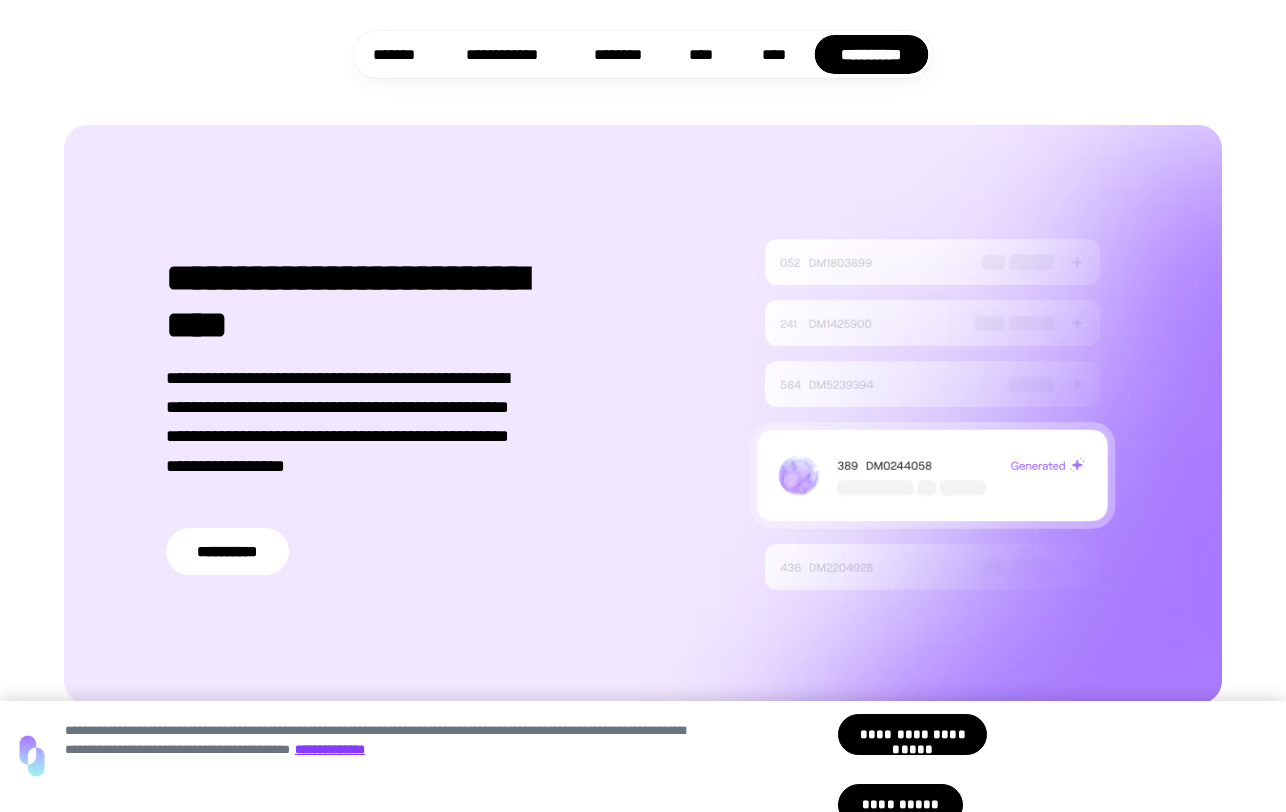 click at bounding box center (932, 414) 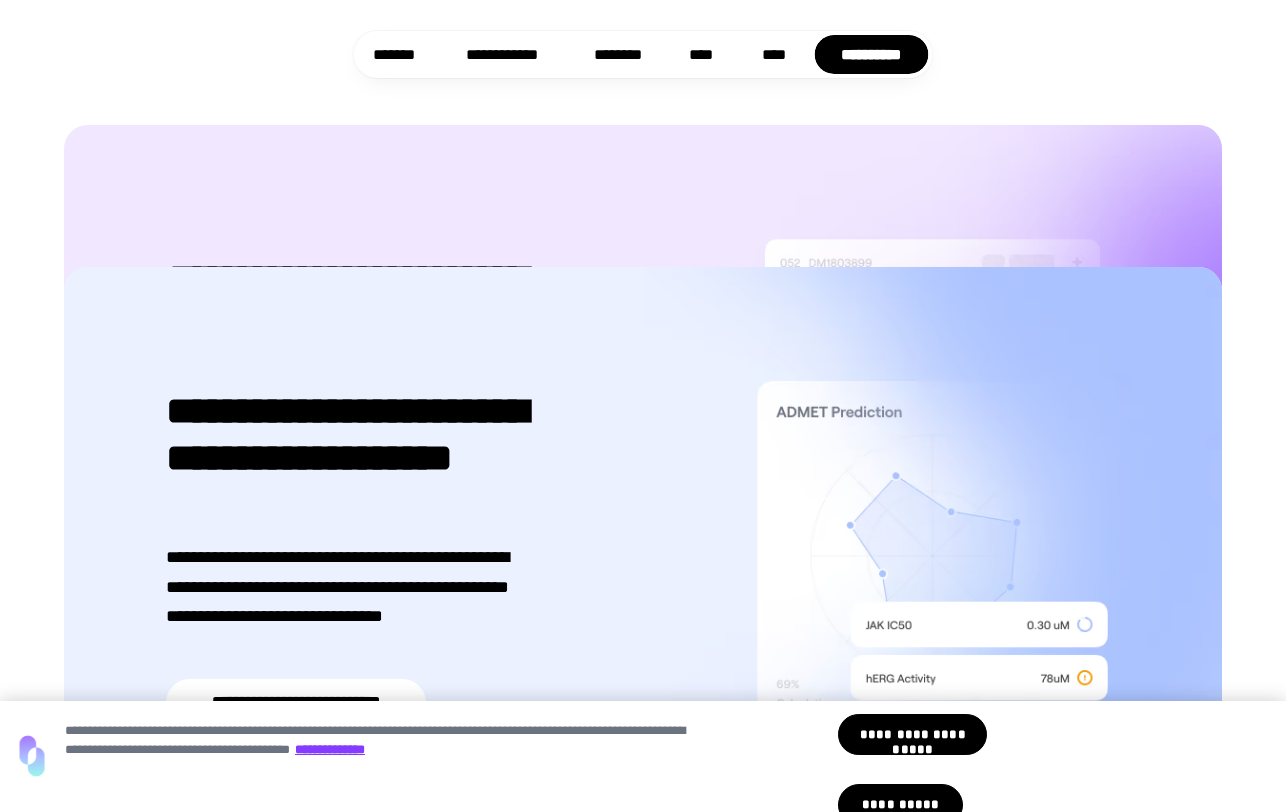 scroll, scrollTop: 3491, scrollLeft: 0, axis: vertical 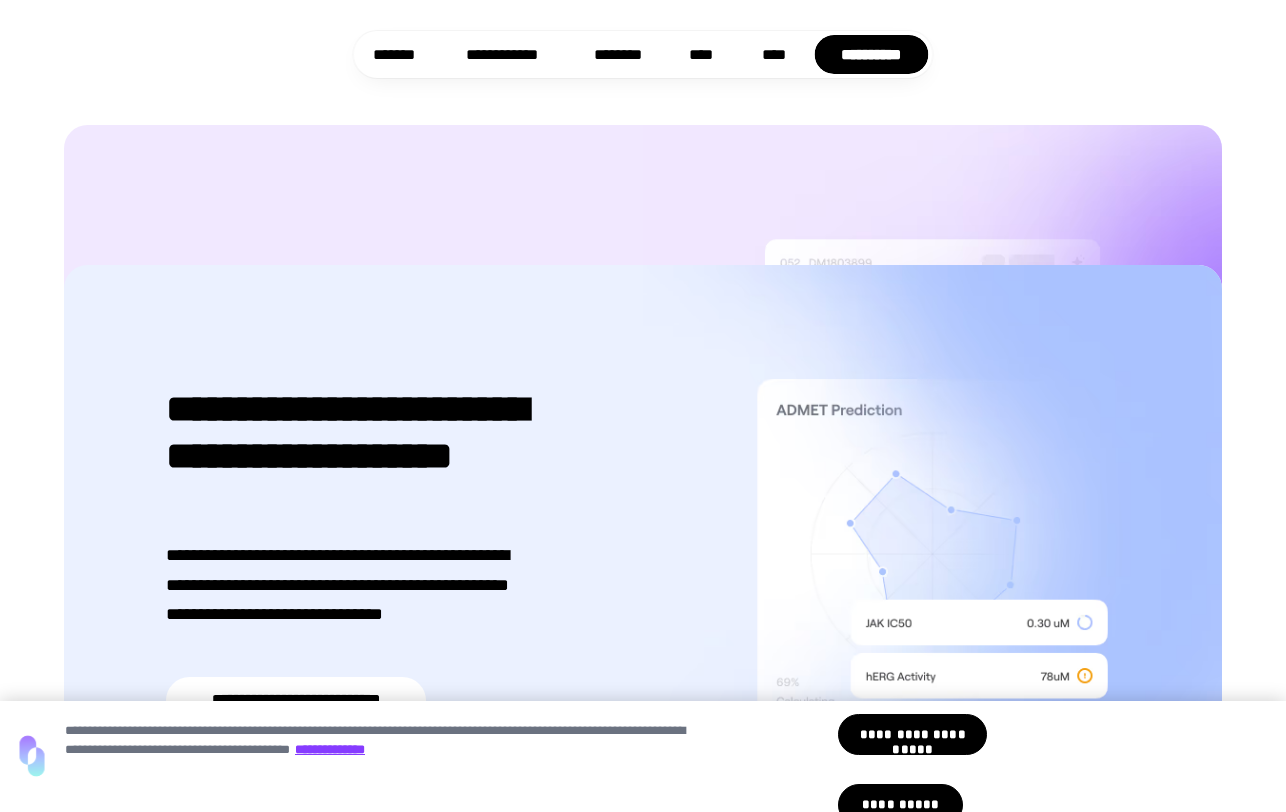click at bounding box center (932, 554) 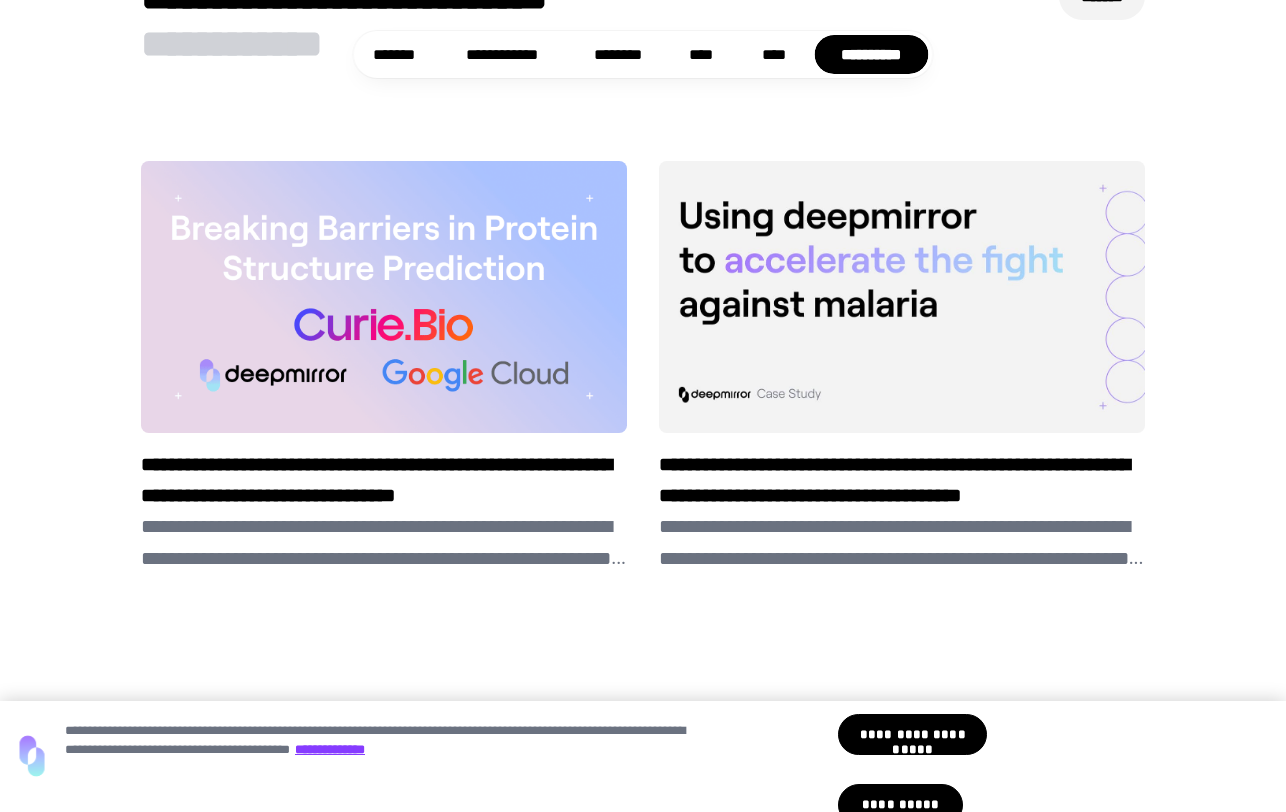 scroll, scrollTop: 5389, scrollLeft: 0, axis: vertical 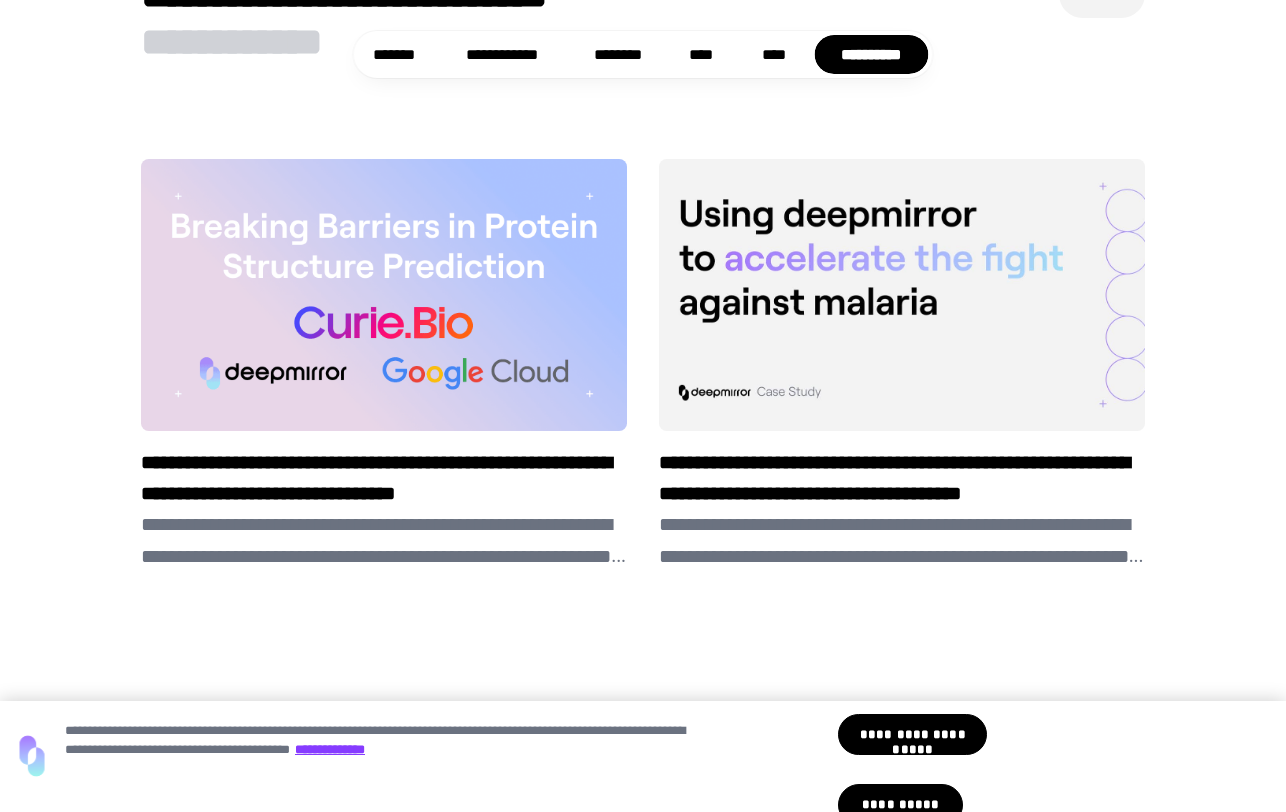 click at bounding box center [901, 294] 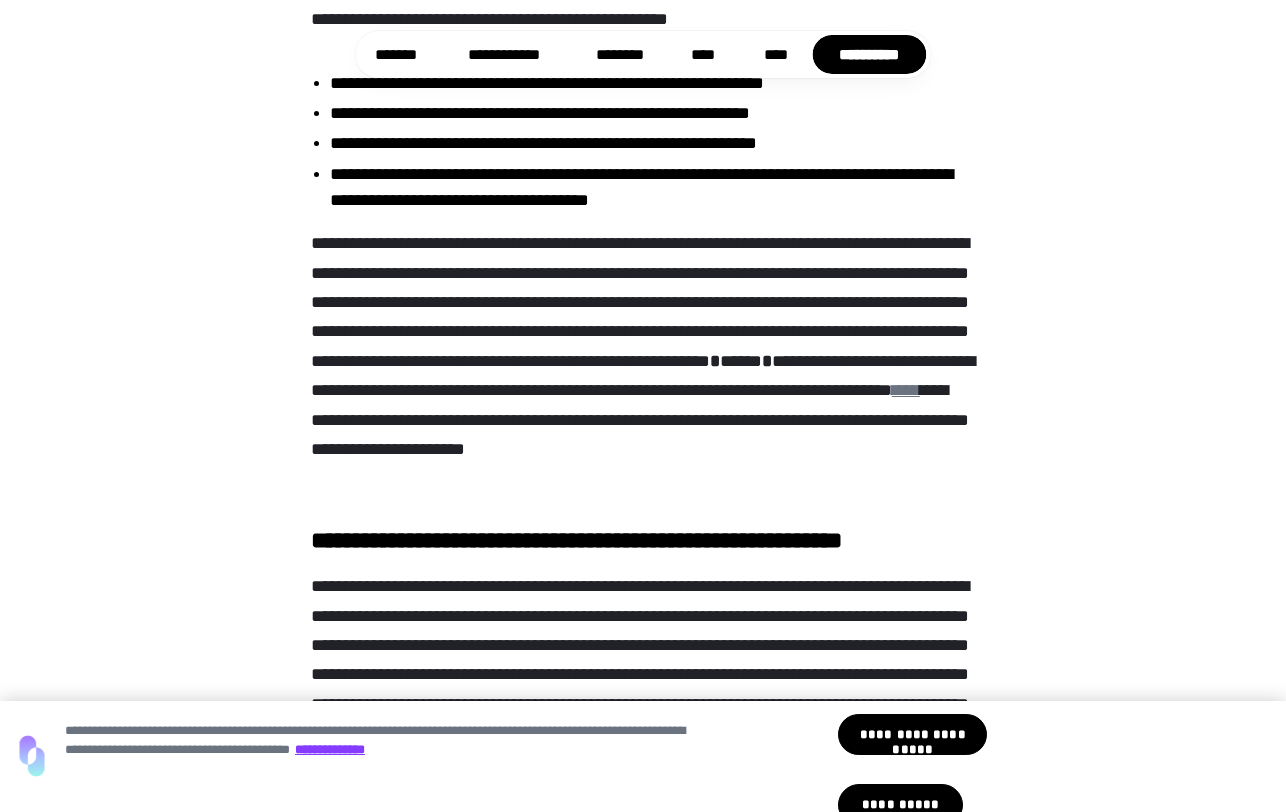 scroll, scrollTop: 631, scrollLeft: 0, axis: vertical 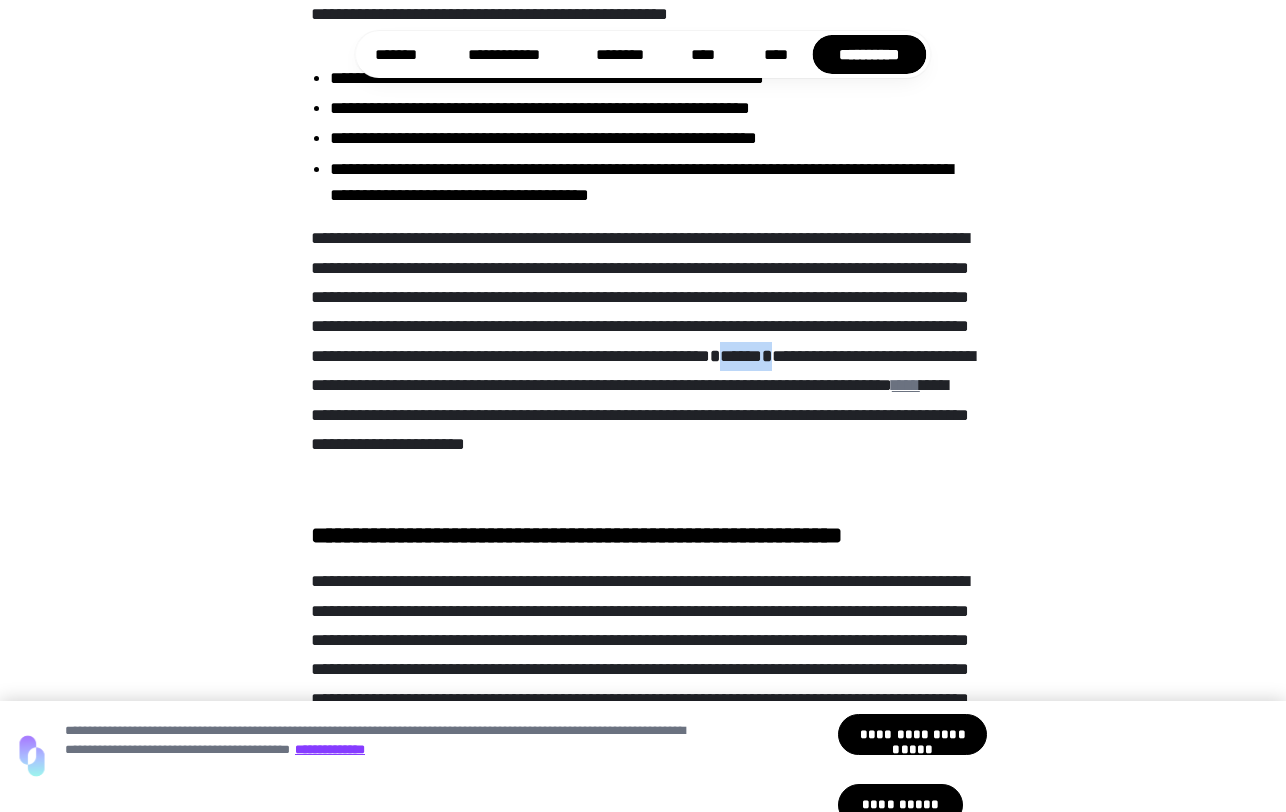 drag, startPoint x: 599, startPoint y: 386, endPoint x: 670, endPoint y: 387, distance: 71.00704 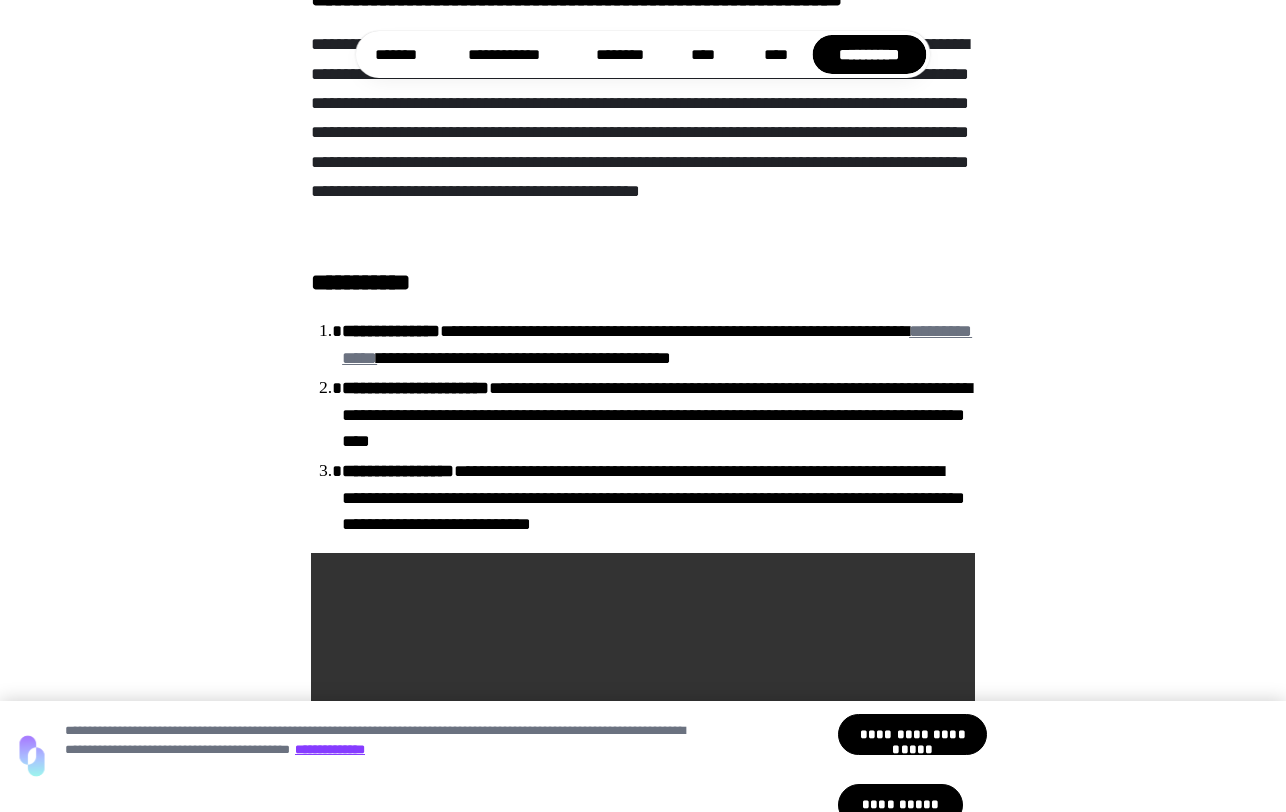 scroll, scrollTop: 1171, scrollLeft: 0, axis: vertical 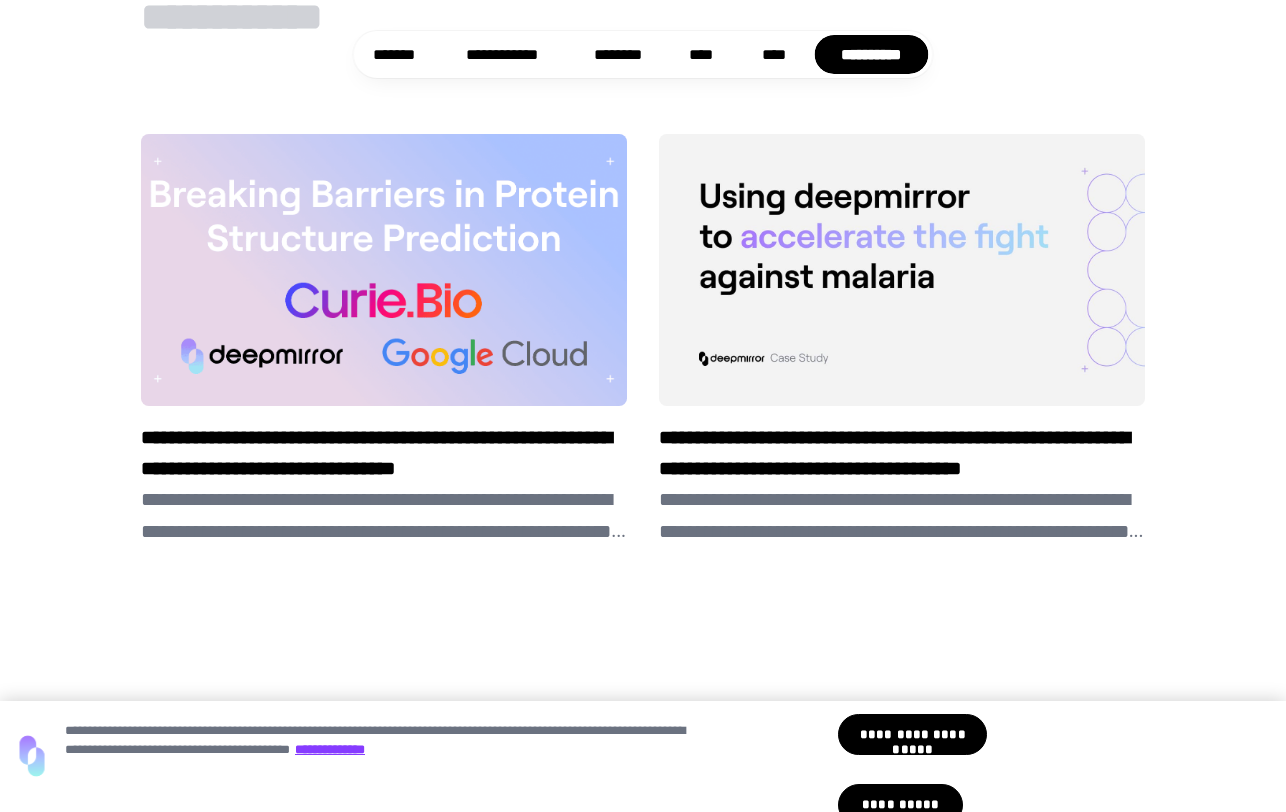 click at bounding box center (384, 269) 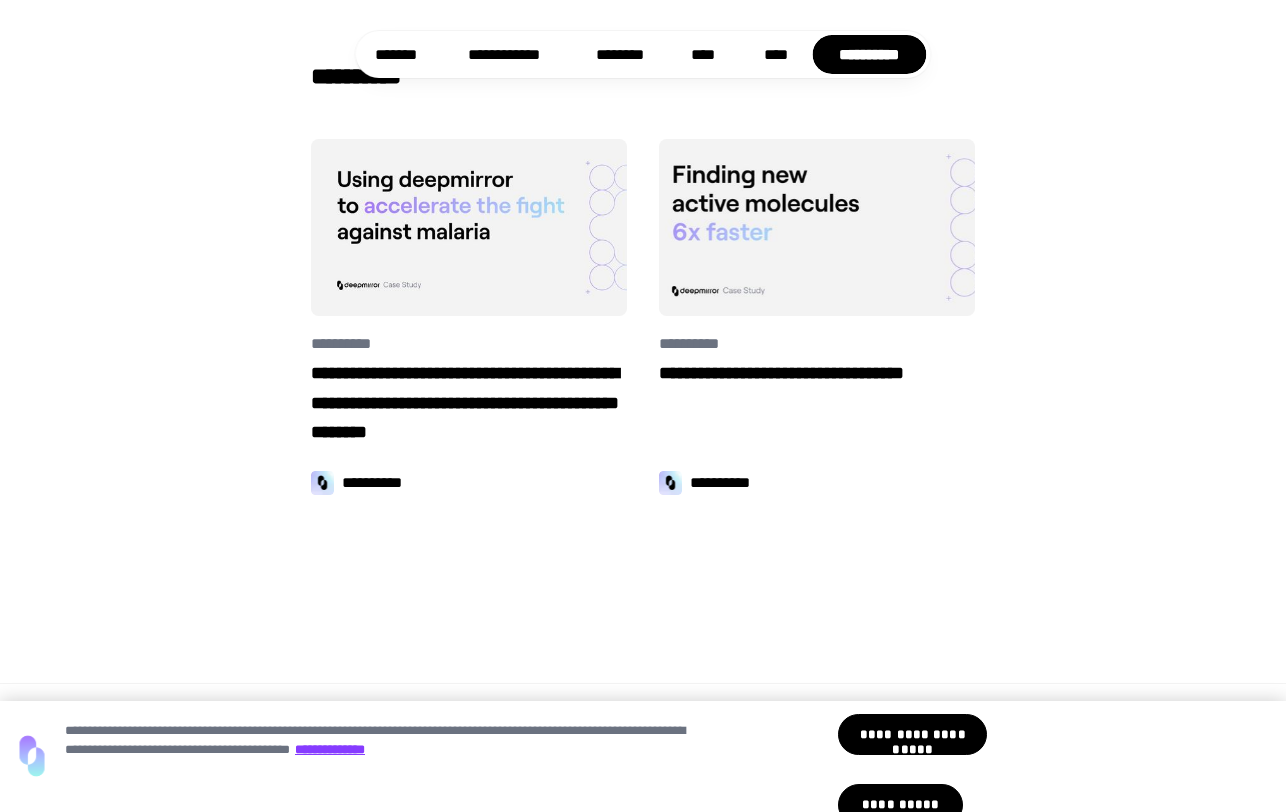 scroll, scrollTop: 3088, scrollLeft: 0, axis: vertical 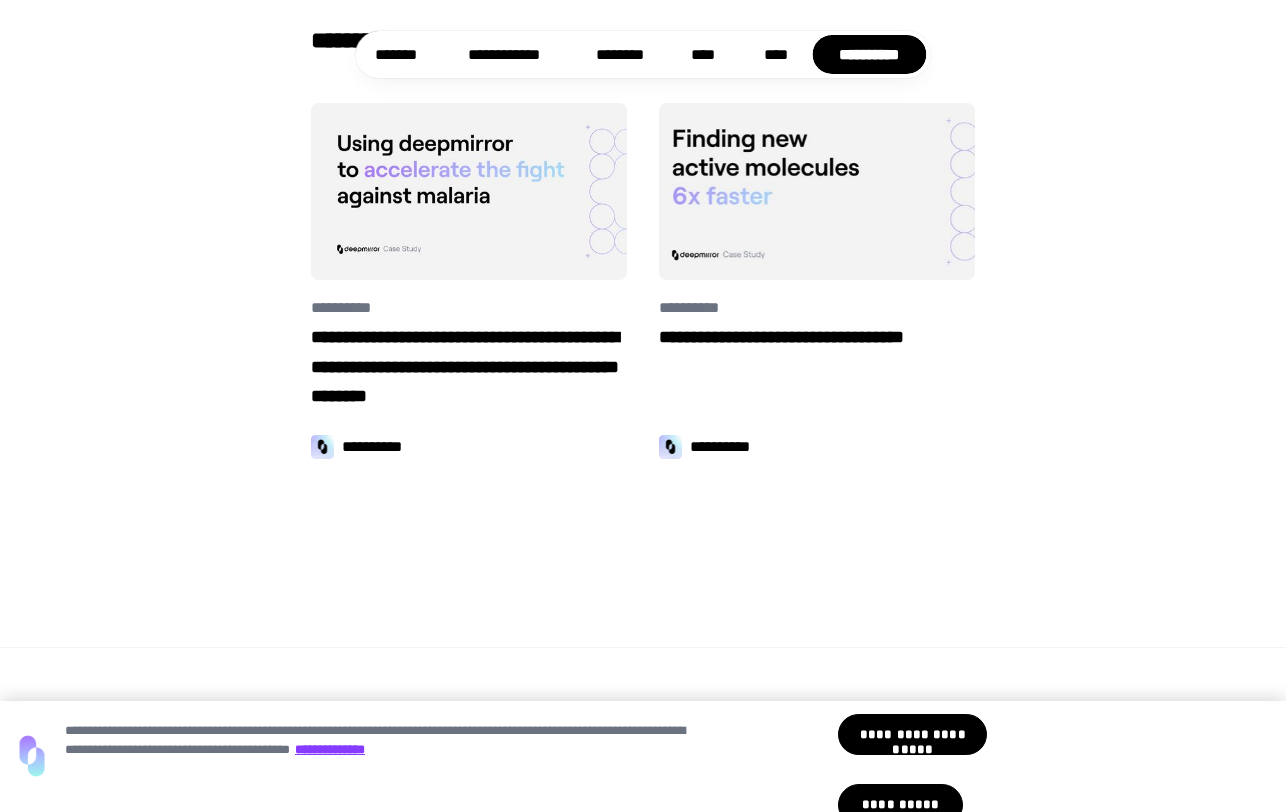 click at bounding box center [817, 191] 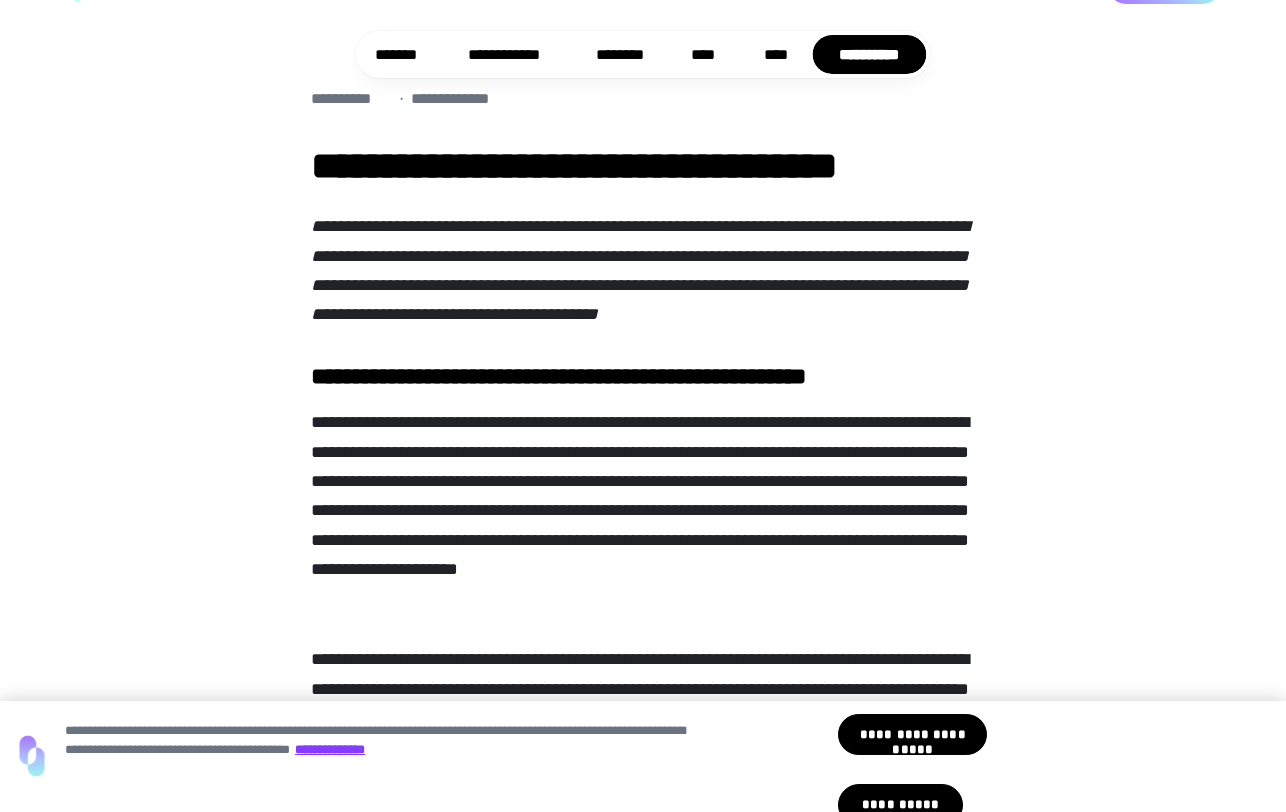 scroll, scrollTop: 71, scrollLeft: 0, axis: vertical 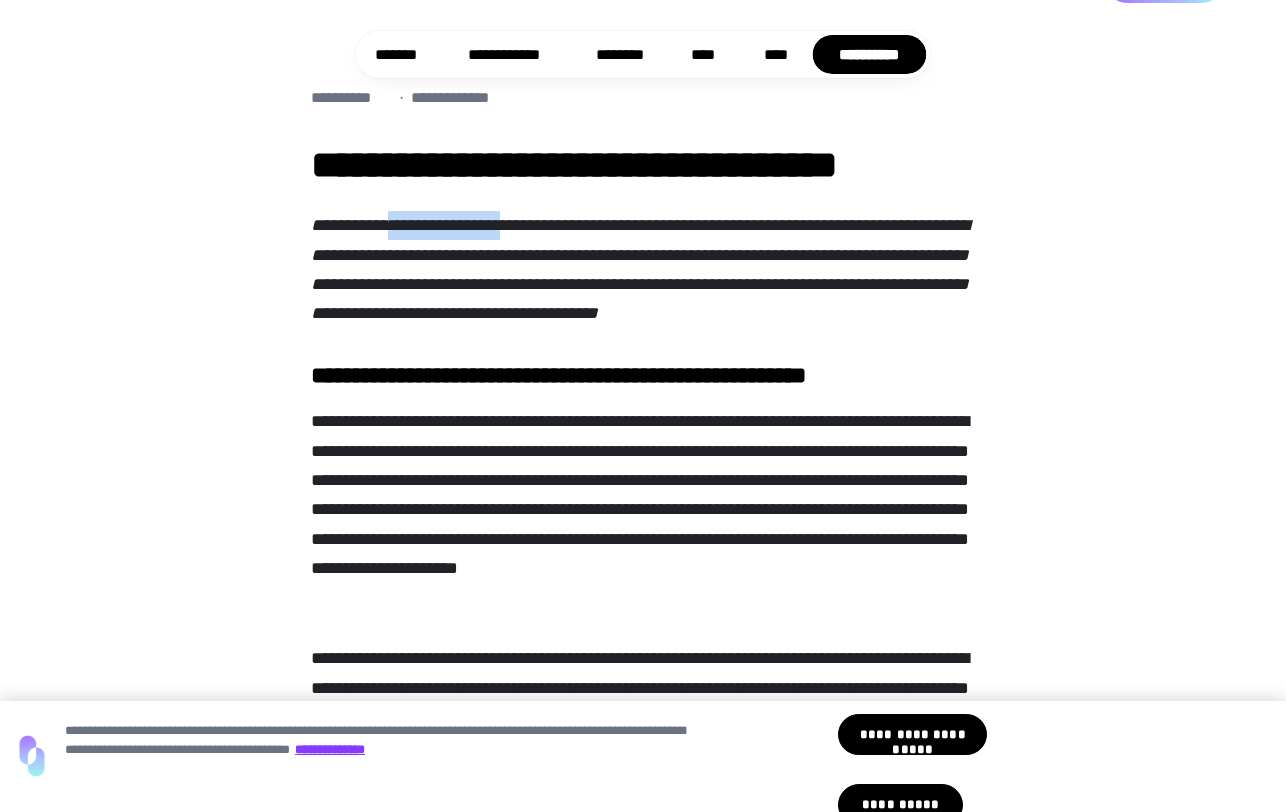 drag, startPoint x: 404, startPoint y: 224, endPoint x: 545, endPoint y: 222, distance: 141.01419 